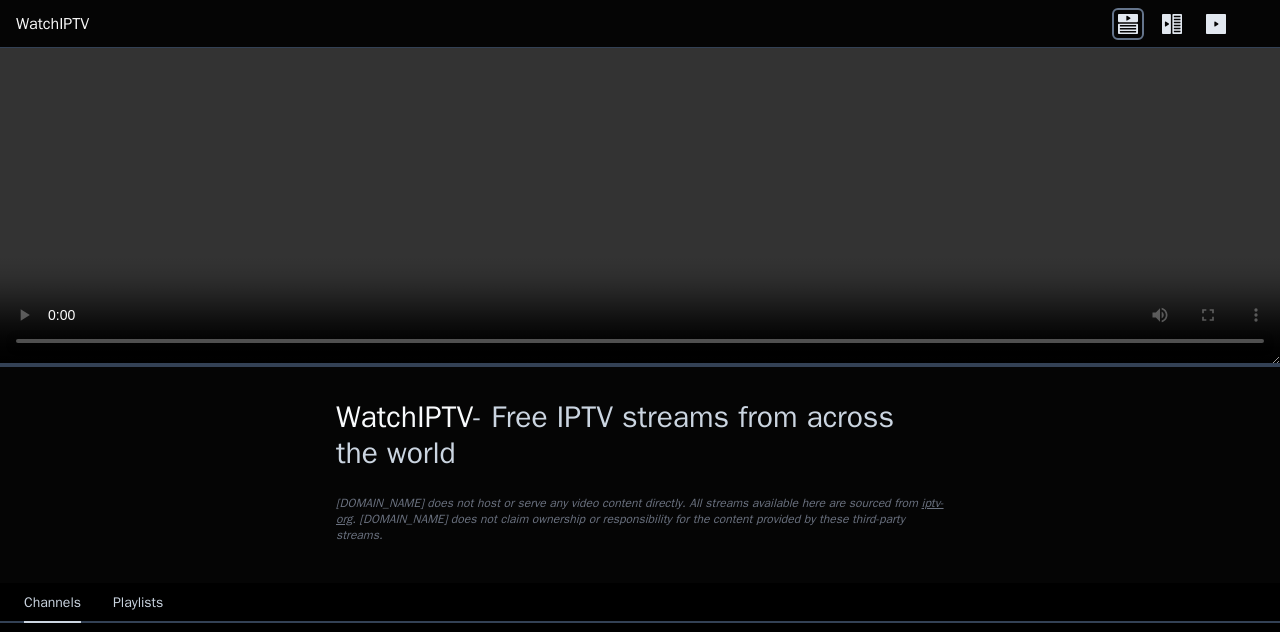 scroll, scrollTop: 0, scrollLeft: 0, axis: both 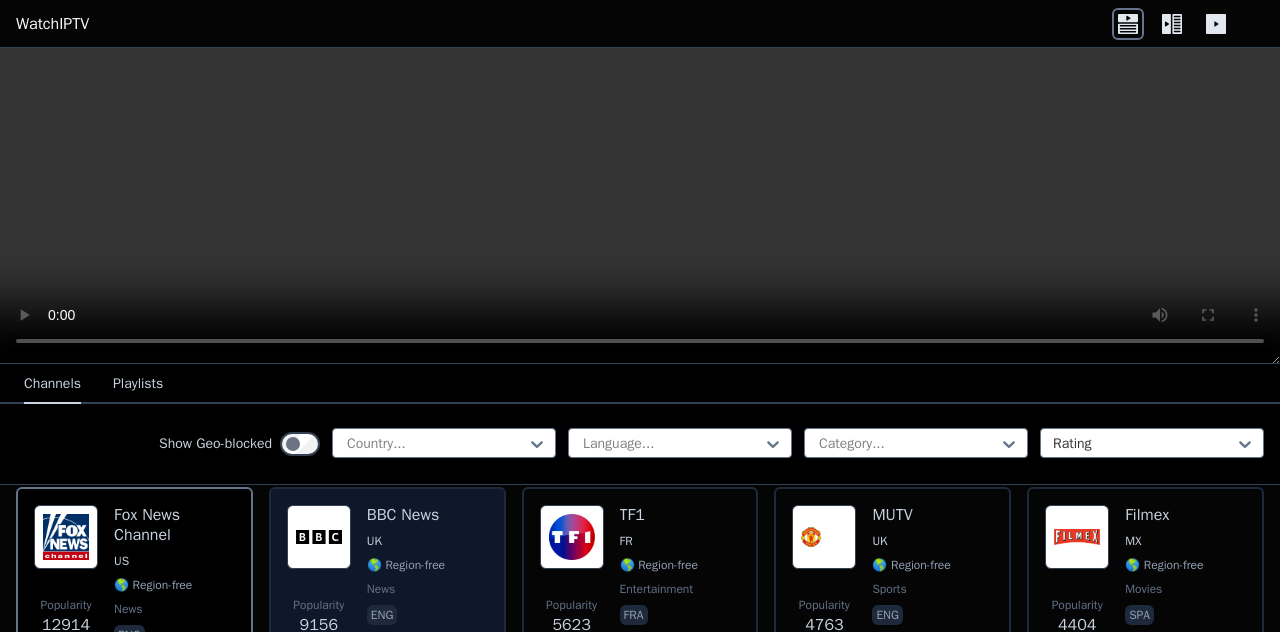click on "BBC News UK 🌎 Region-free news eng" at bounding box center (406, 577) 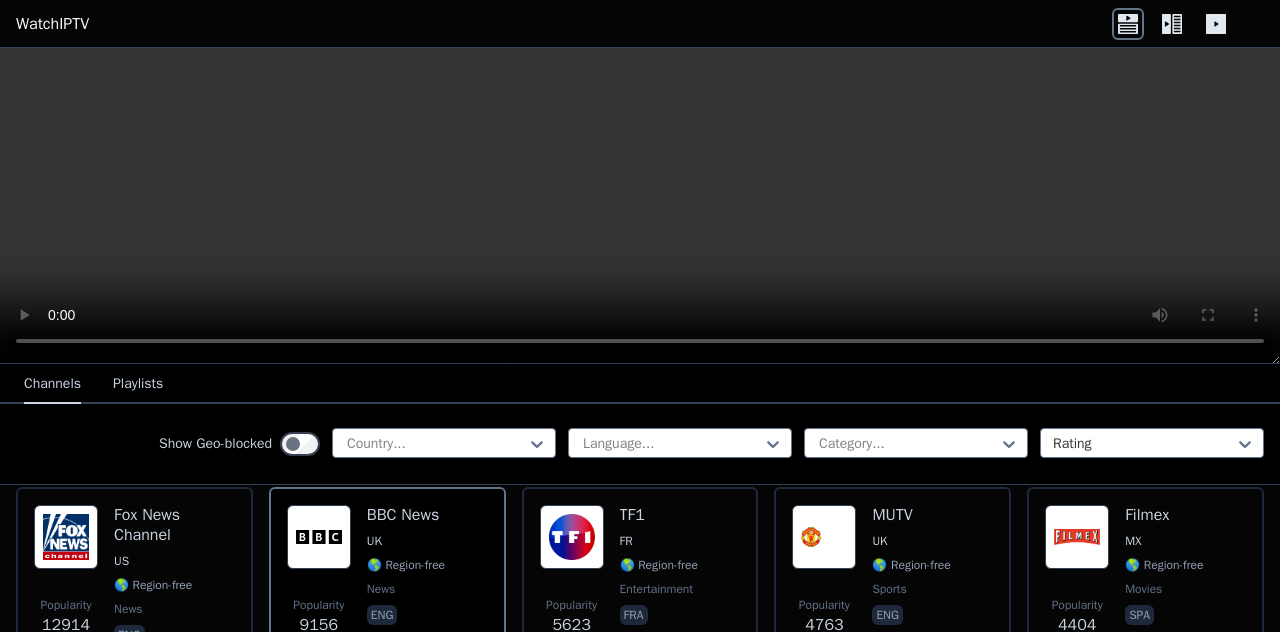 click at bounding box center (640, 206) 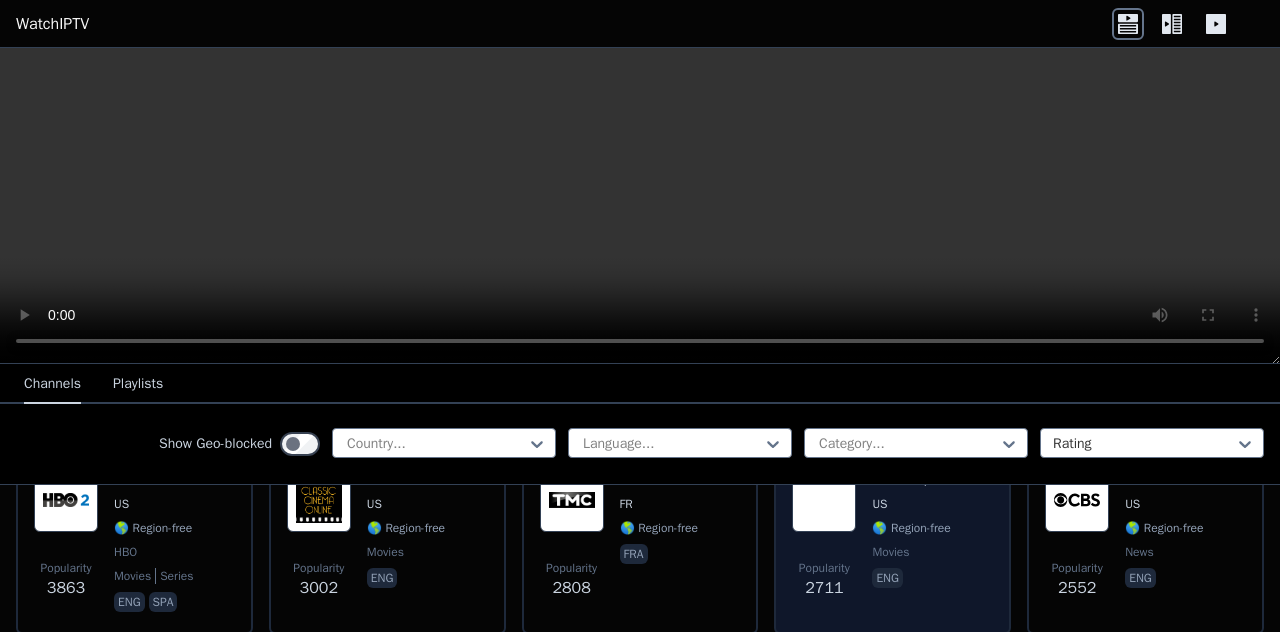 click on "MovieSphere US 🌎 Region-free movies eng" at bounding box center (917, 542) 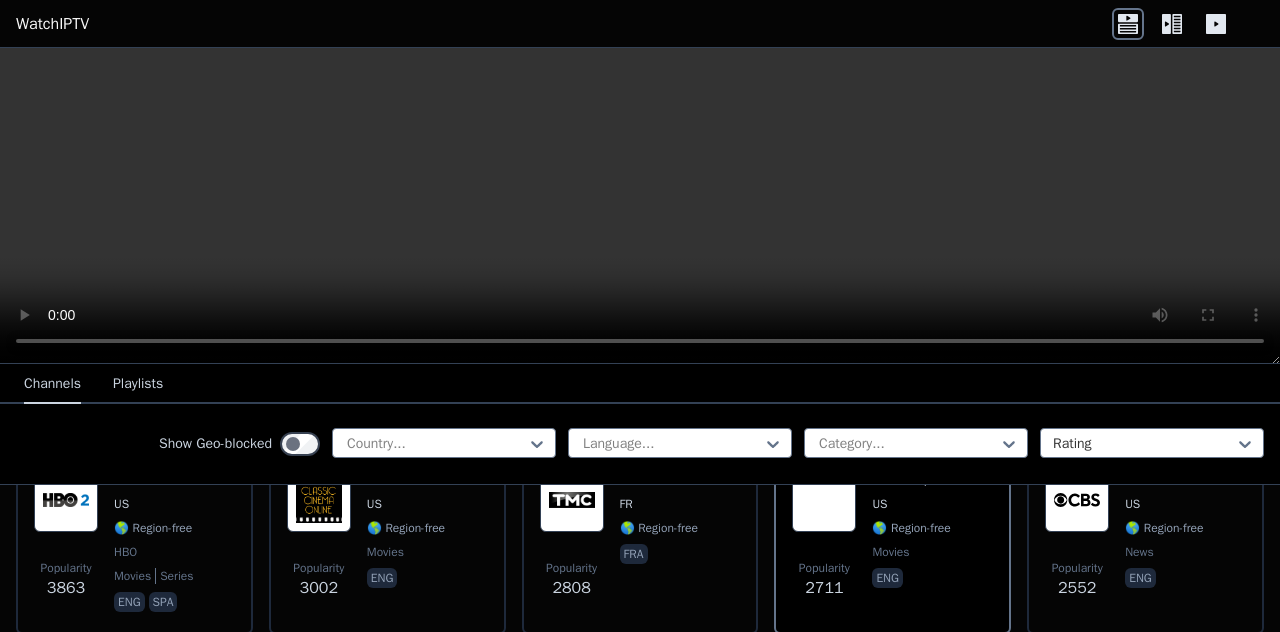 click at bounding box center (640, 206) 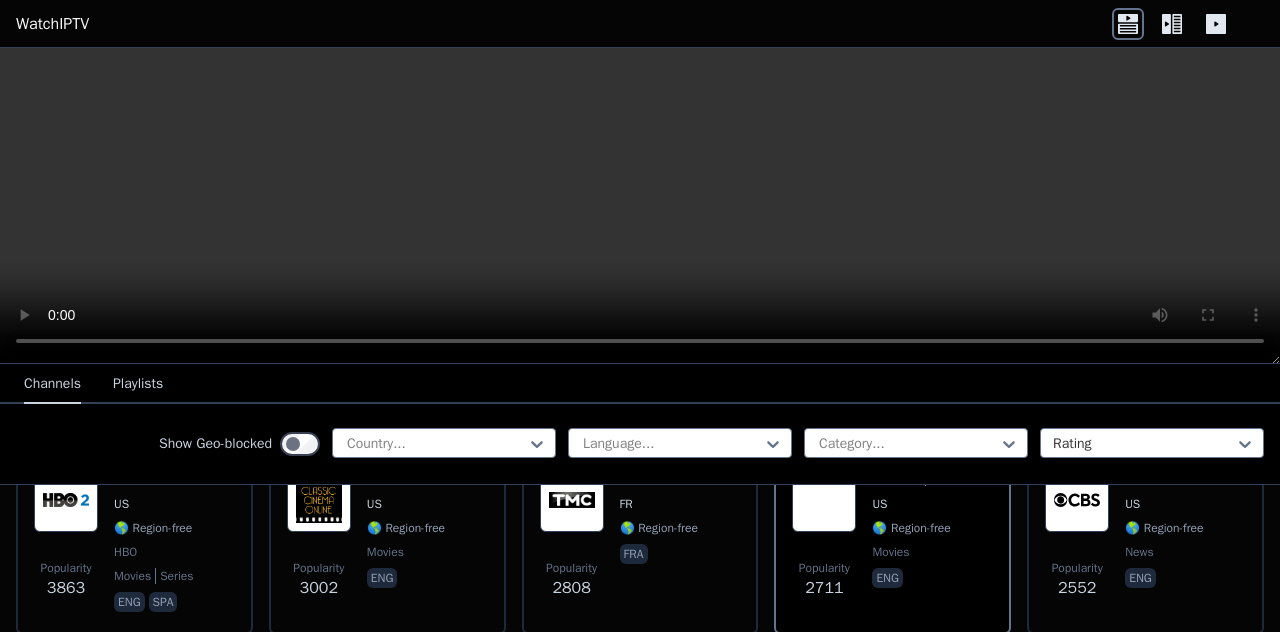 click at bounding box center (640, 206) 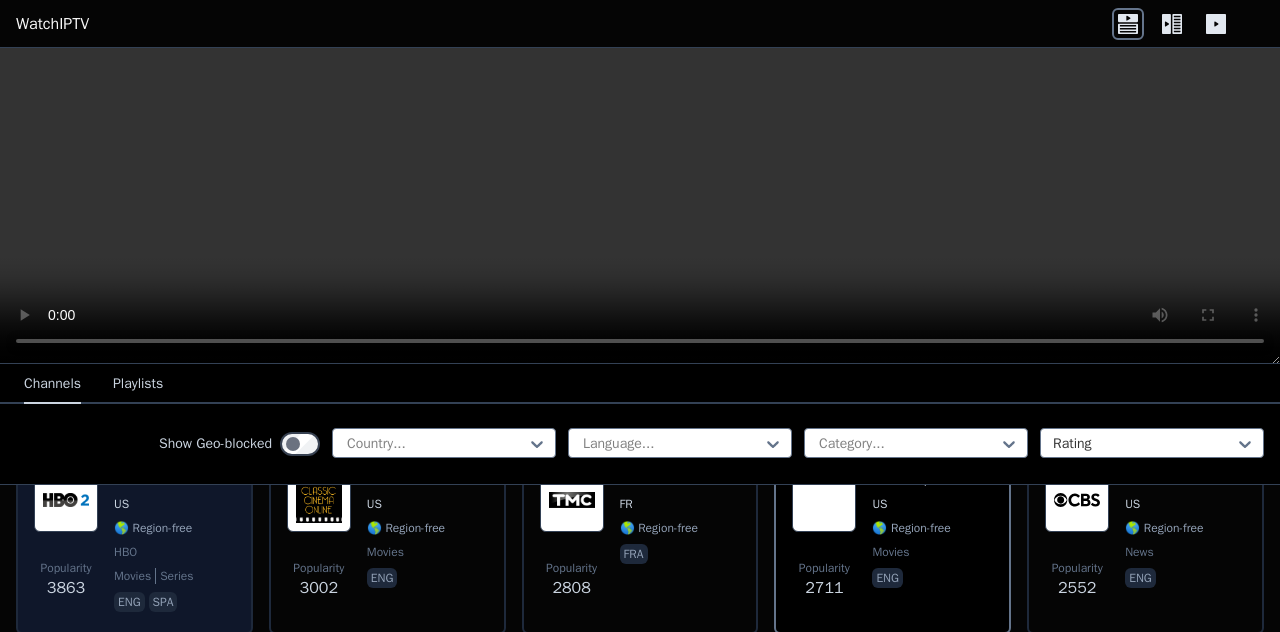 click on "Popularity 3863" at bounding box center [66, 542] 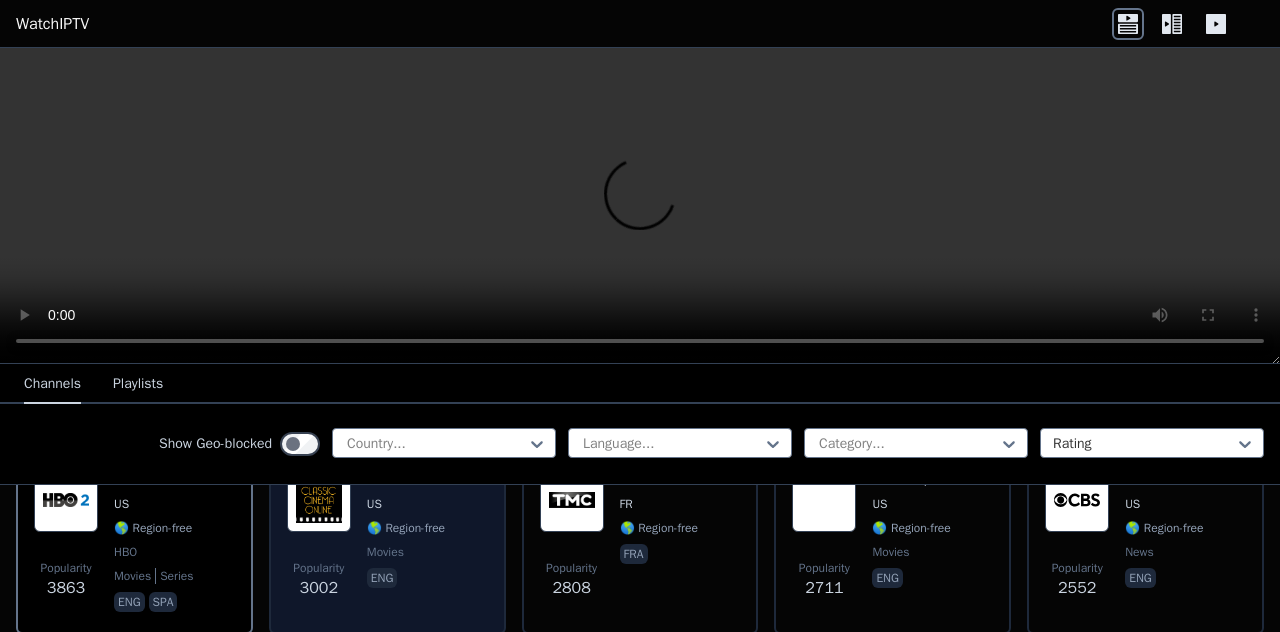 scroll, scrollTop: 700, scrollLeft: 0, axis: vertical 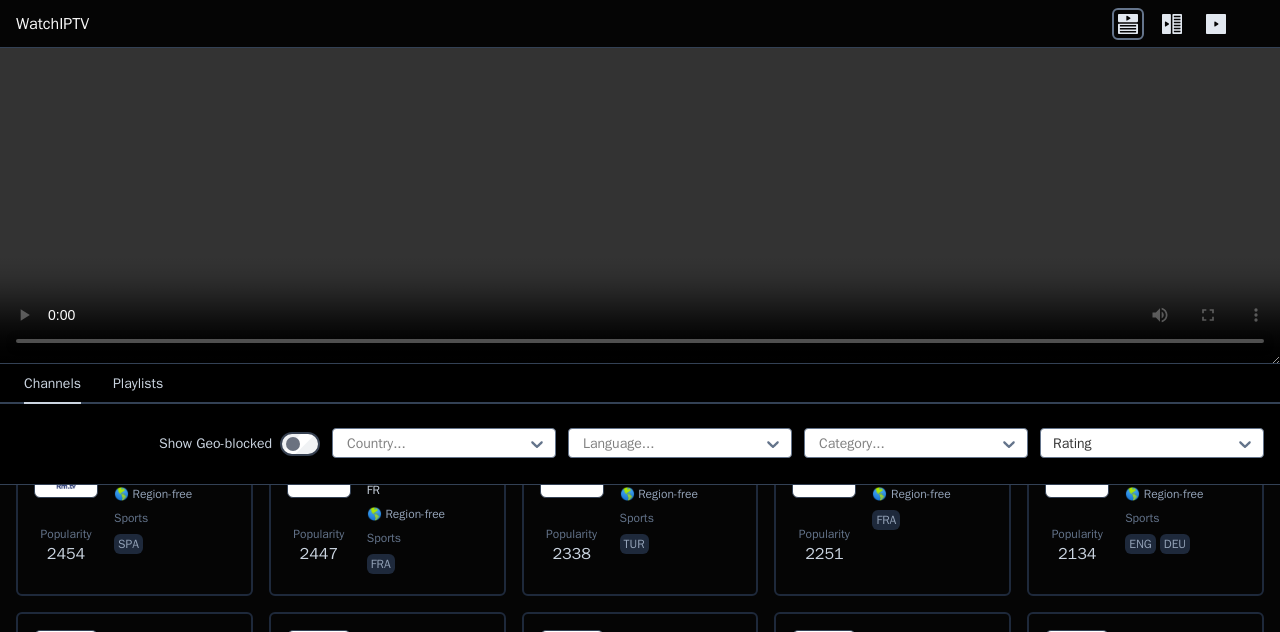 click on "Playlists" at bounding box center [138, 385] 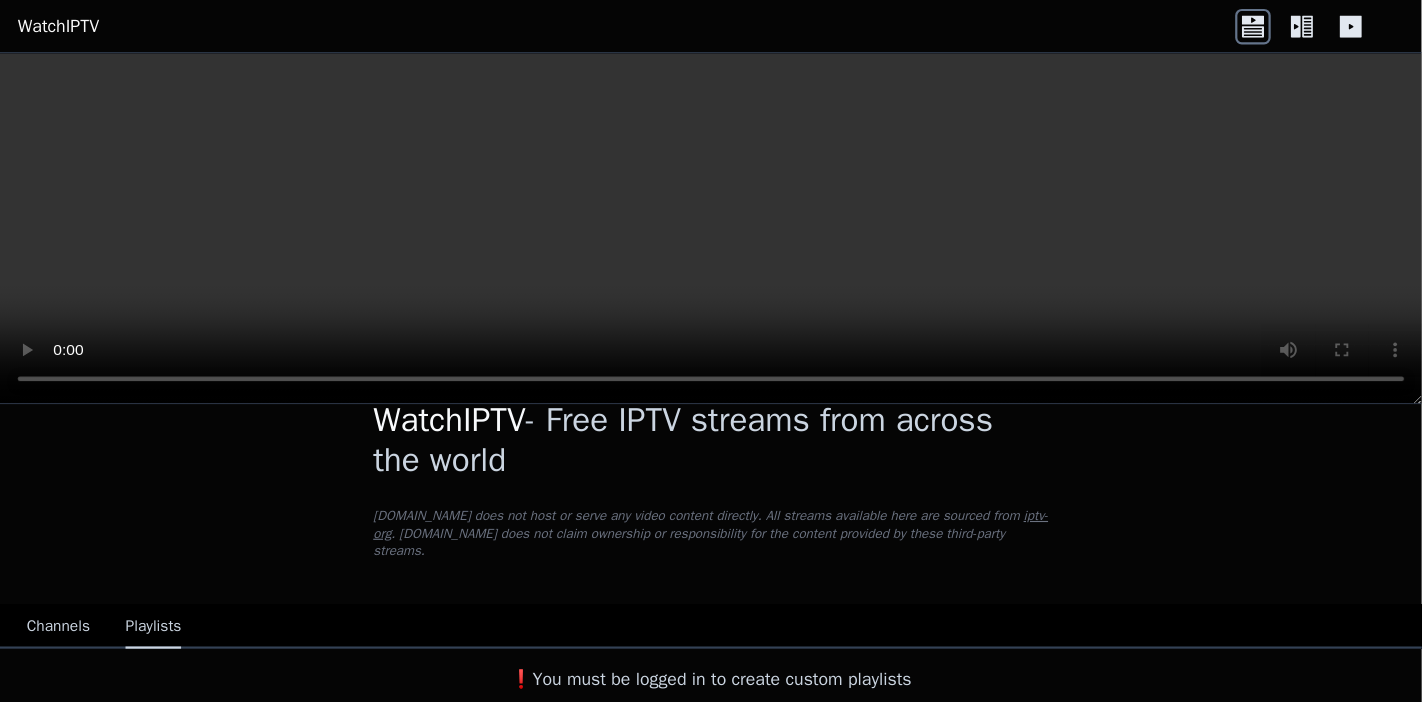 scroll, scrollTop: 22, scrollLeft: 0, axis: vertical 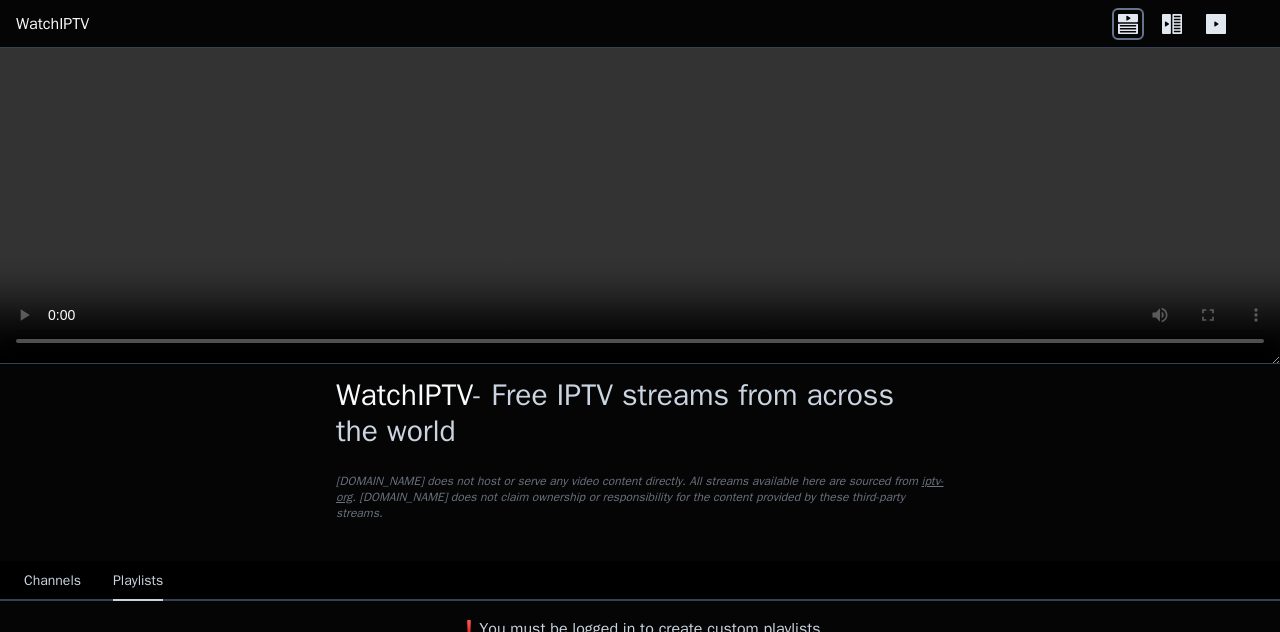type 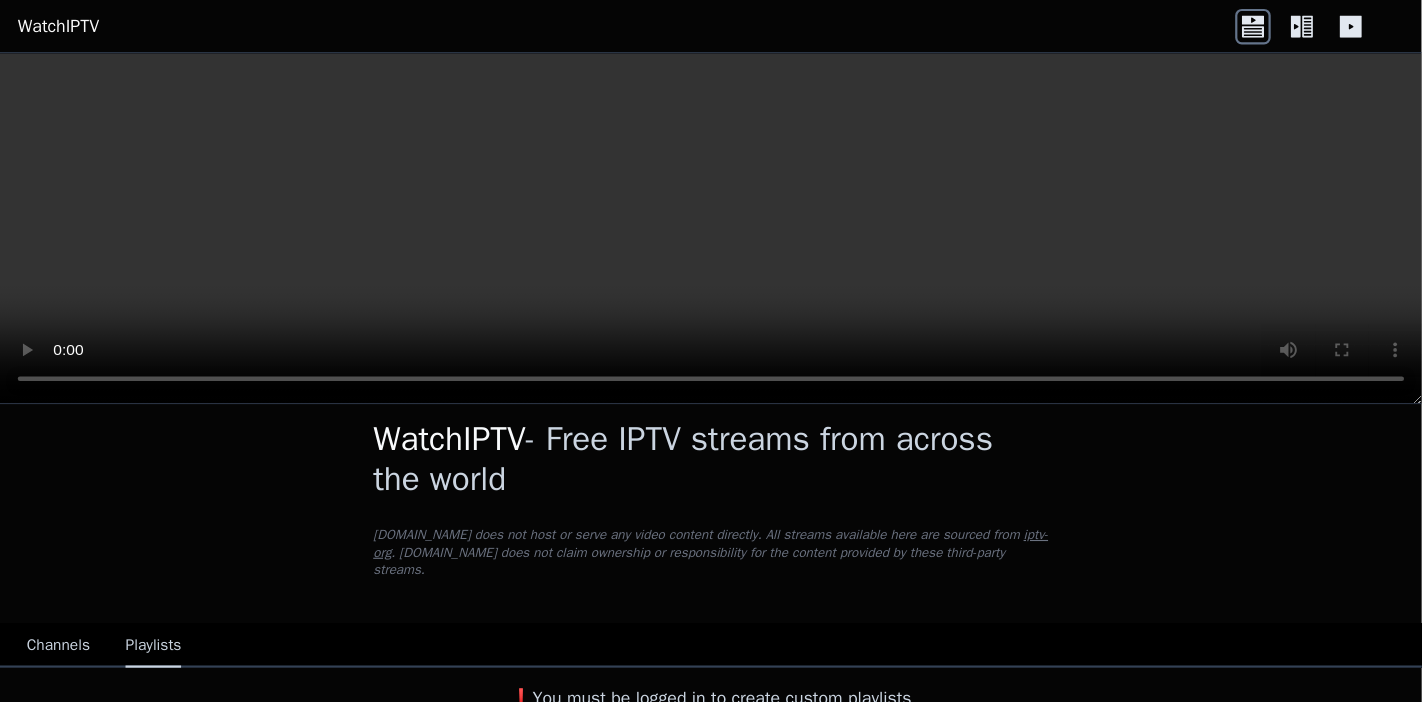 scroll, scrollTop: 0, scrollLeft: 0, axis: both 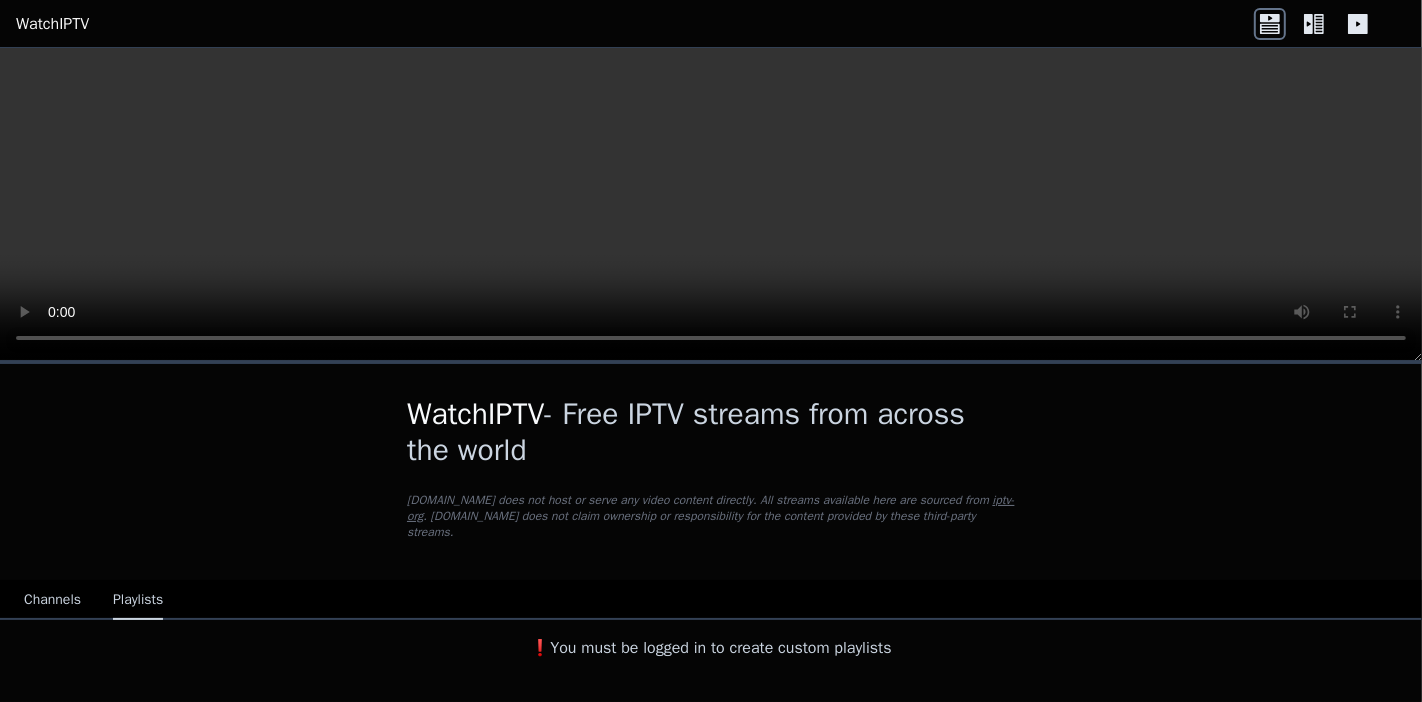 click on "Channels" at bounding box center (52, 601) 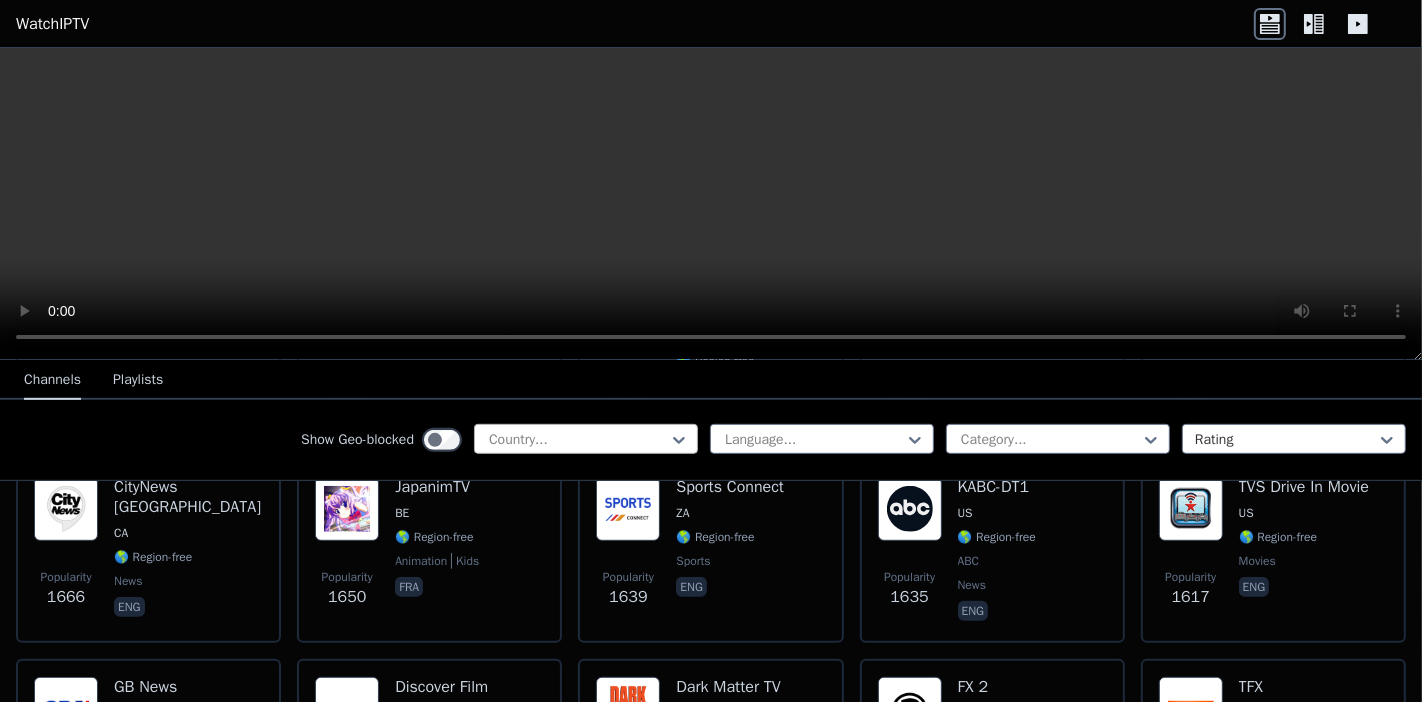 scroll, scrollTop: 1814, scrollLeft: 0, axis: vertical 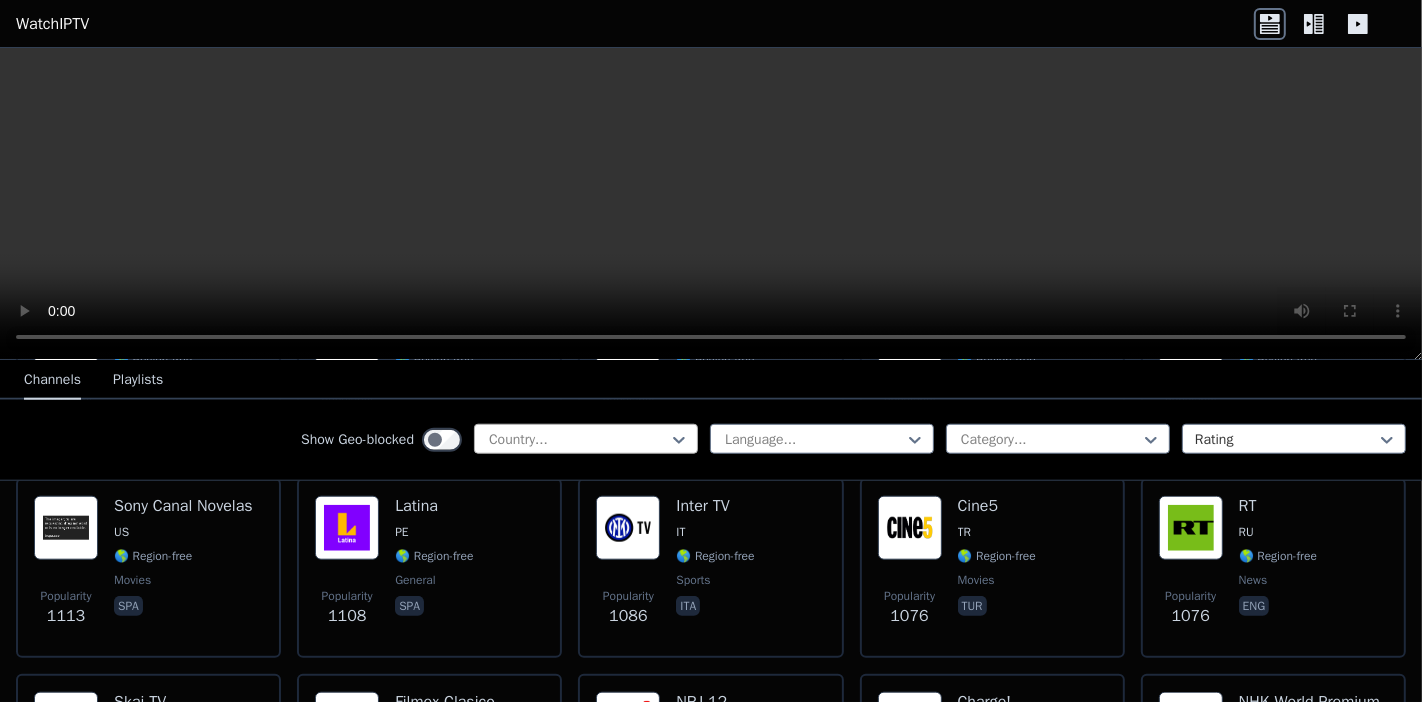 click at bounding box center (578, 440) 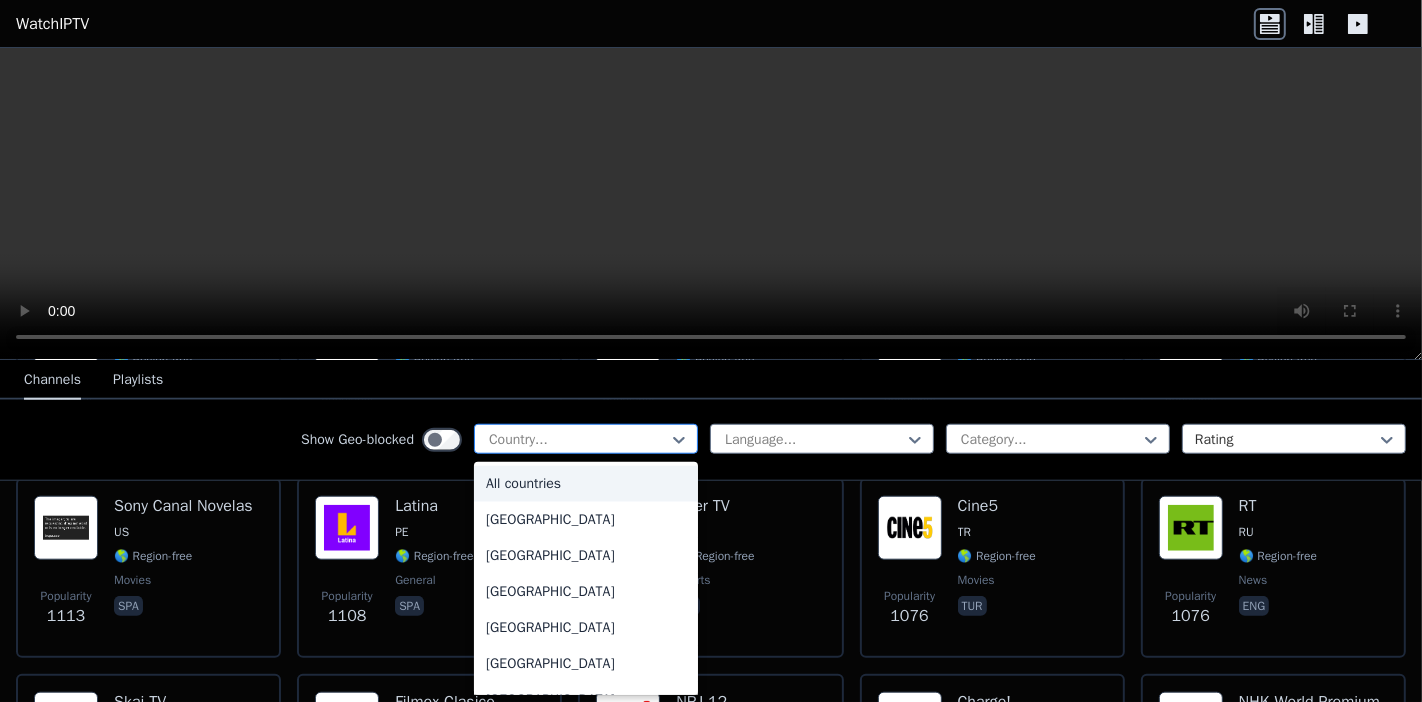 click at bounding box center (578, 440) 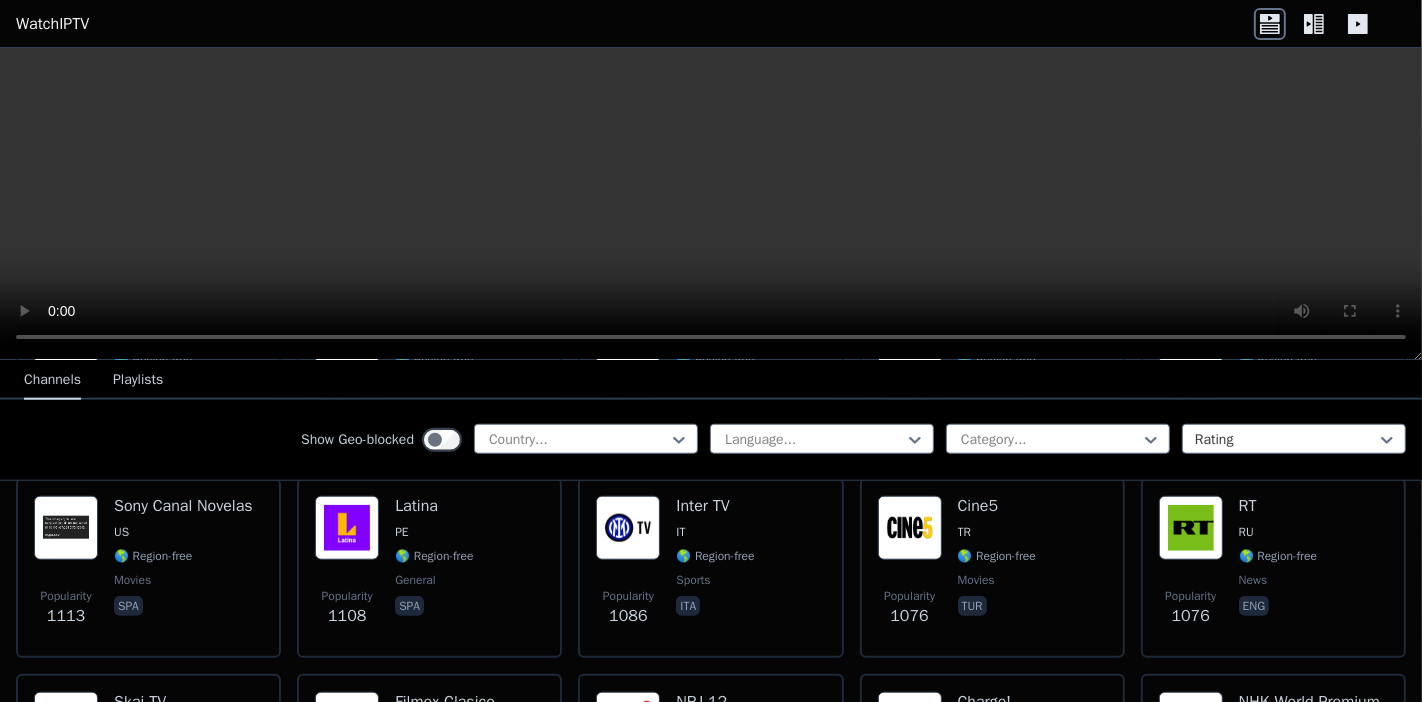 click at bounding box center (711, 204) 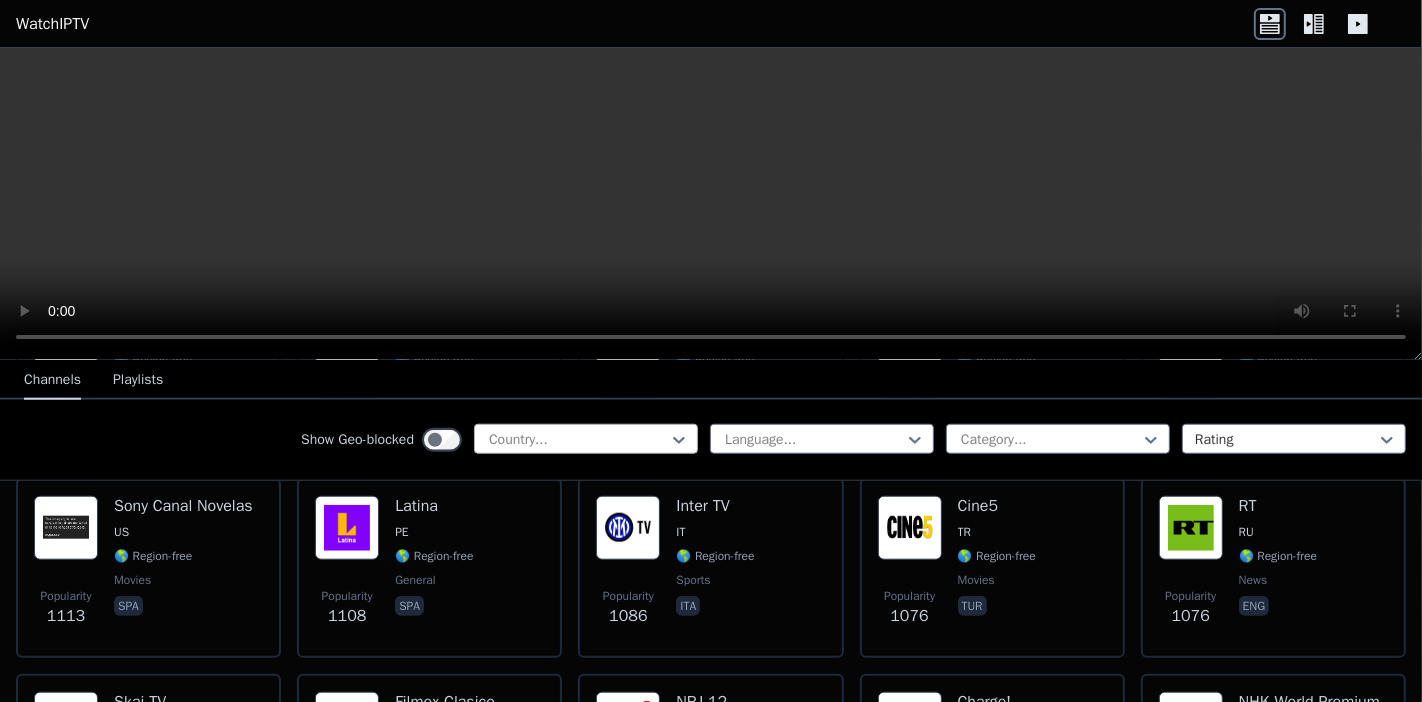 click at bounding box center [578, 440] 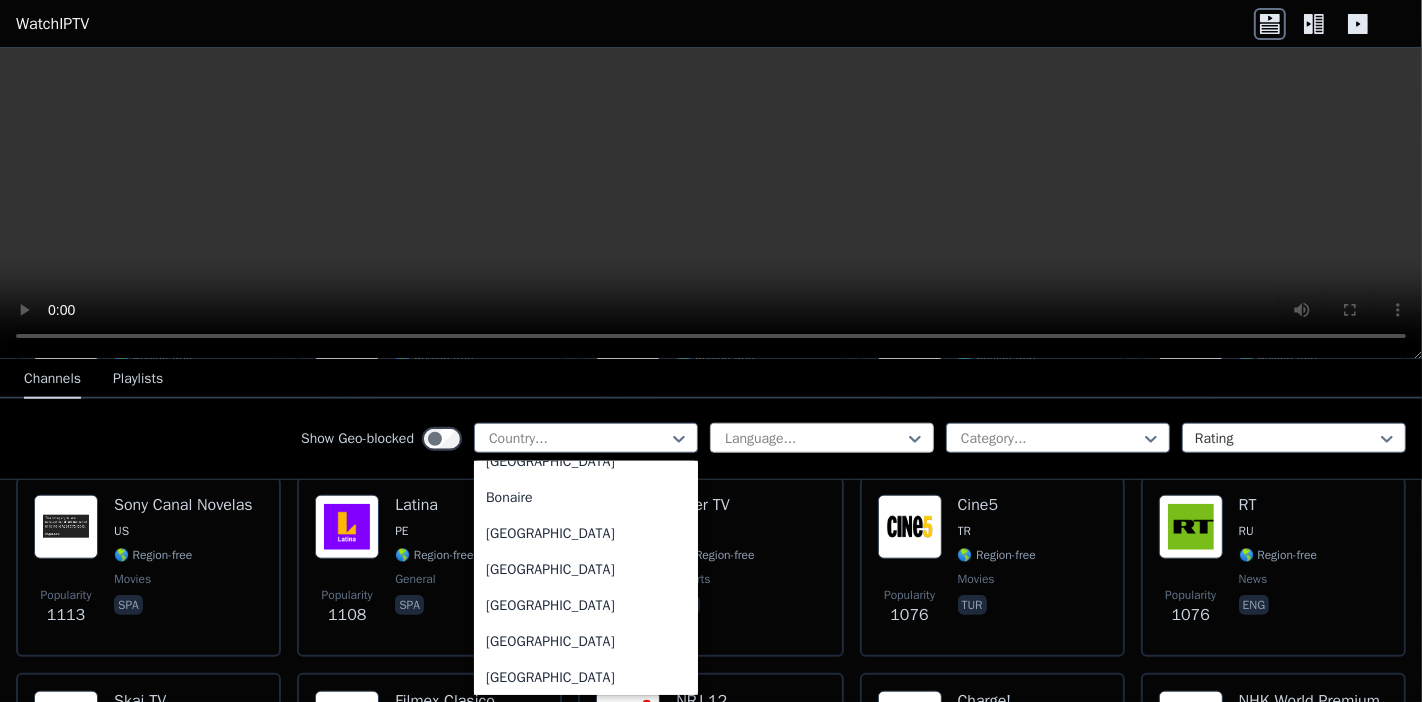 scroll, scrollTop: 263, scrollLeft: 0, axis: vertical 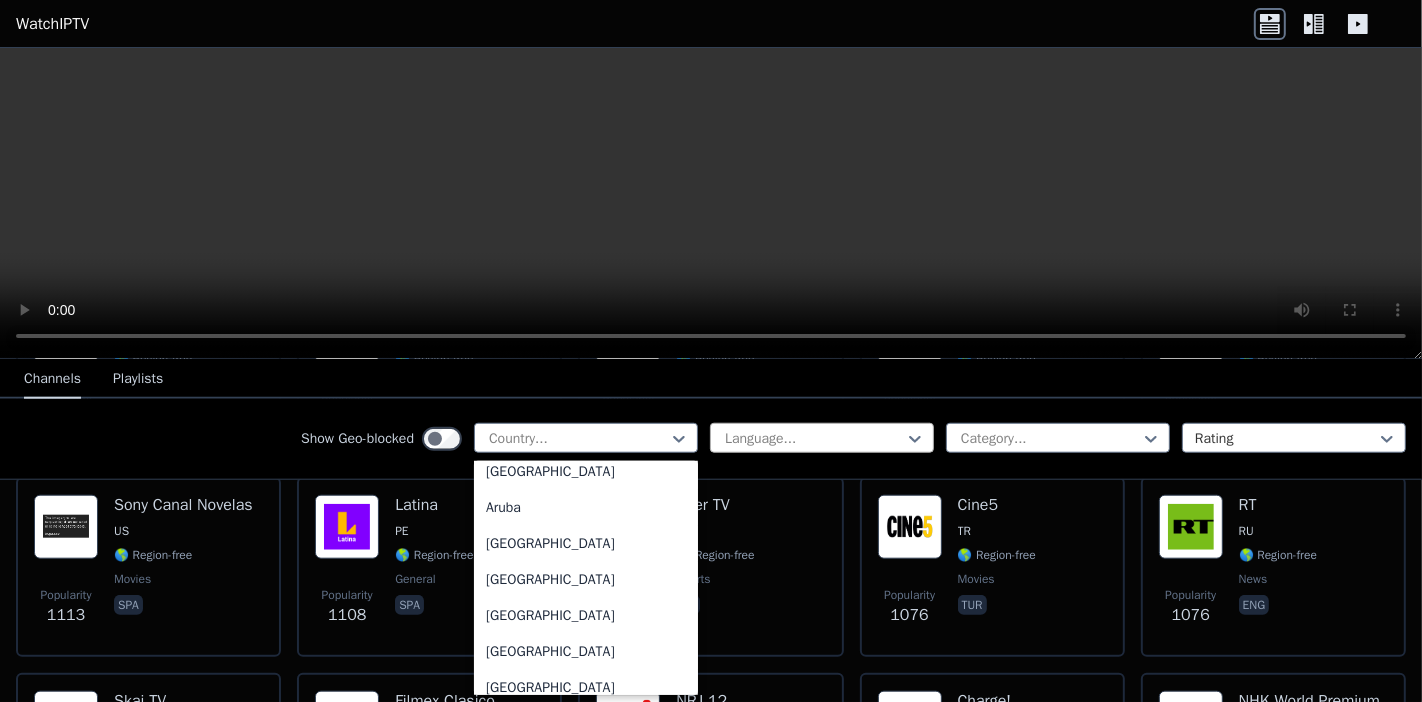 click at bounding box center (814, 439) 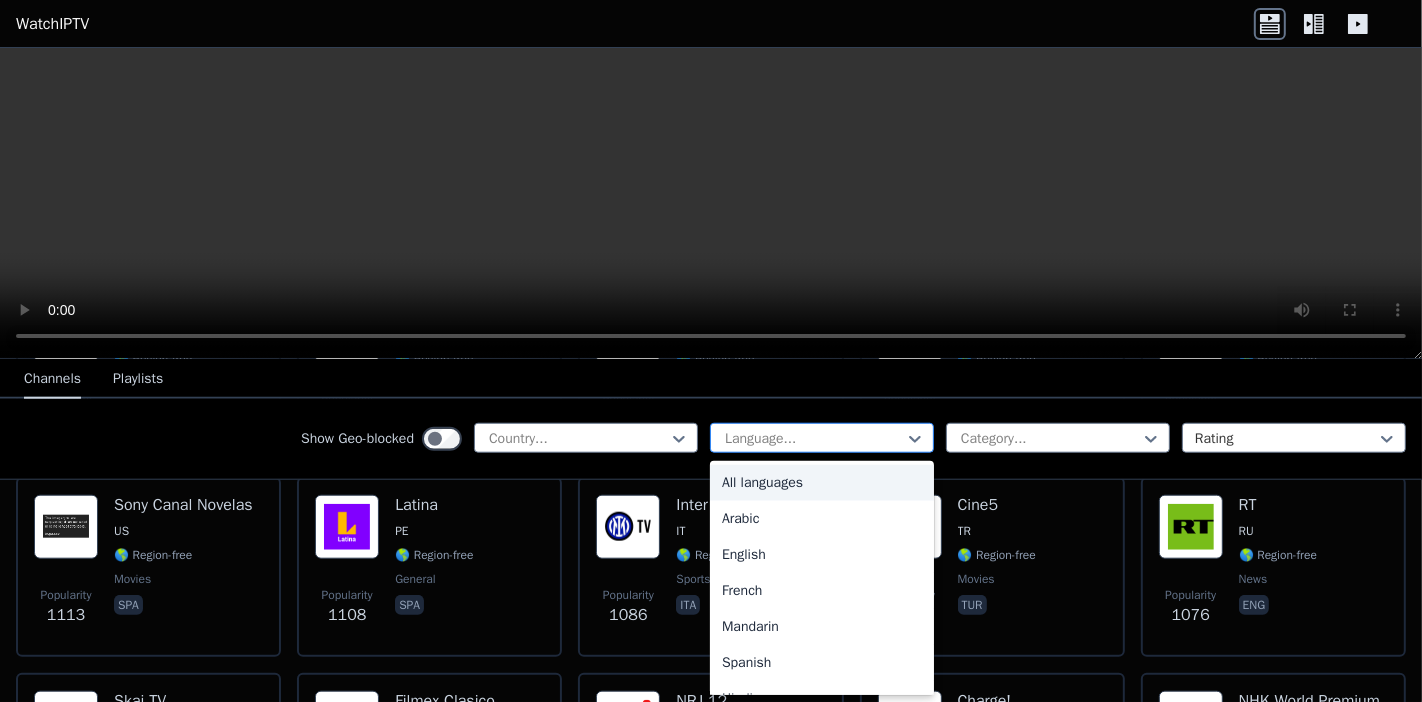 click at bounding box center [814, 439] 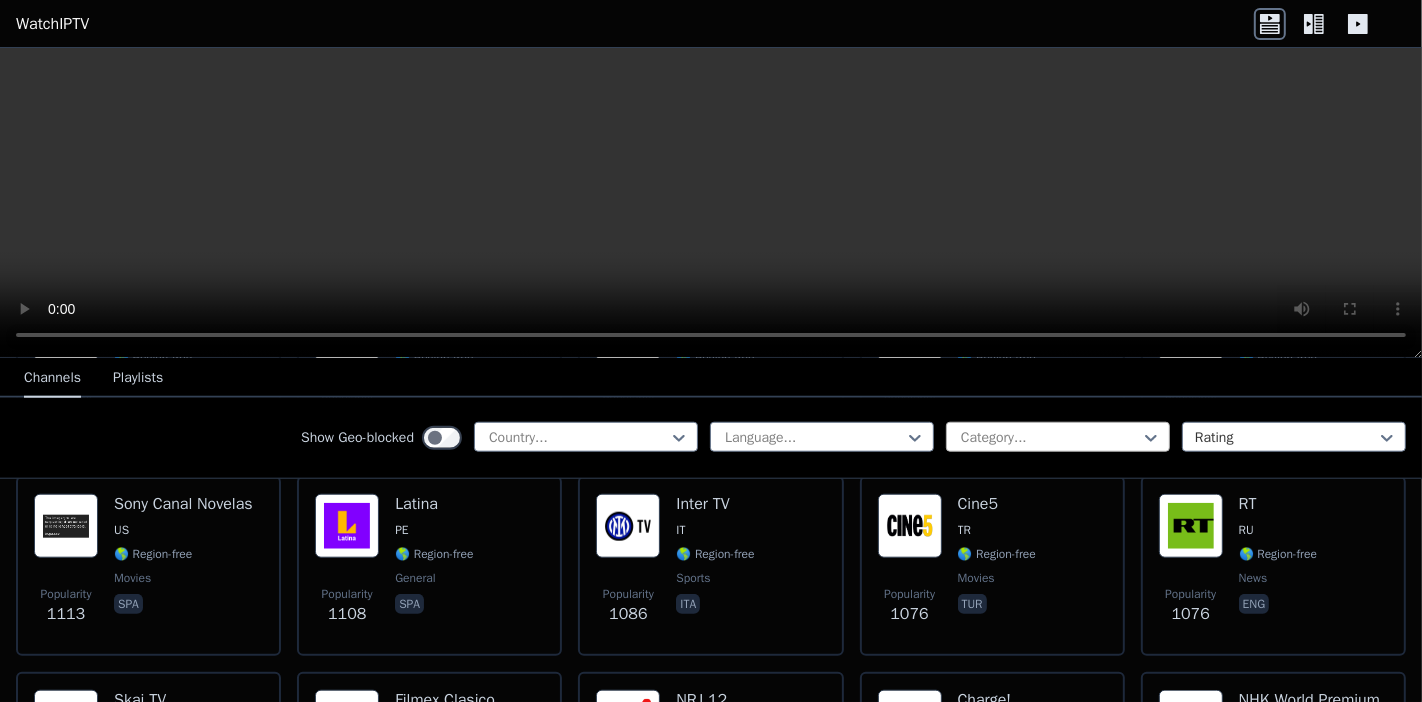 click at bounding box center (1050, 438) 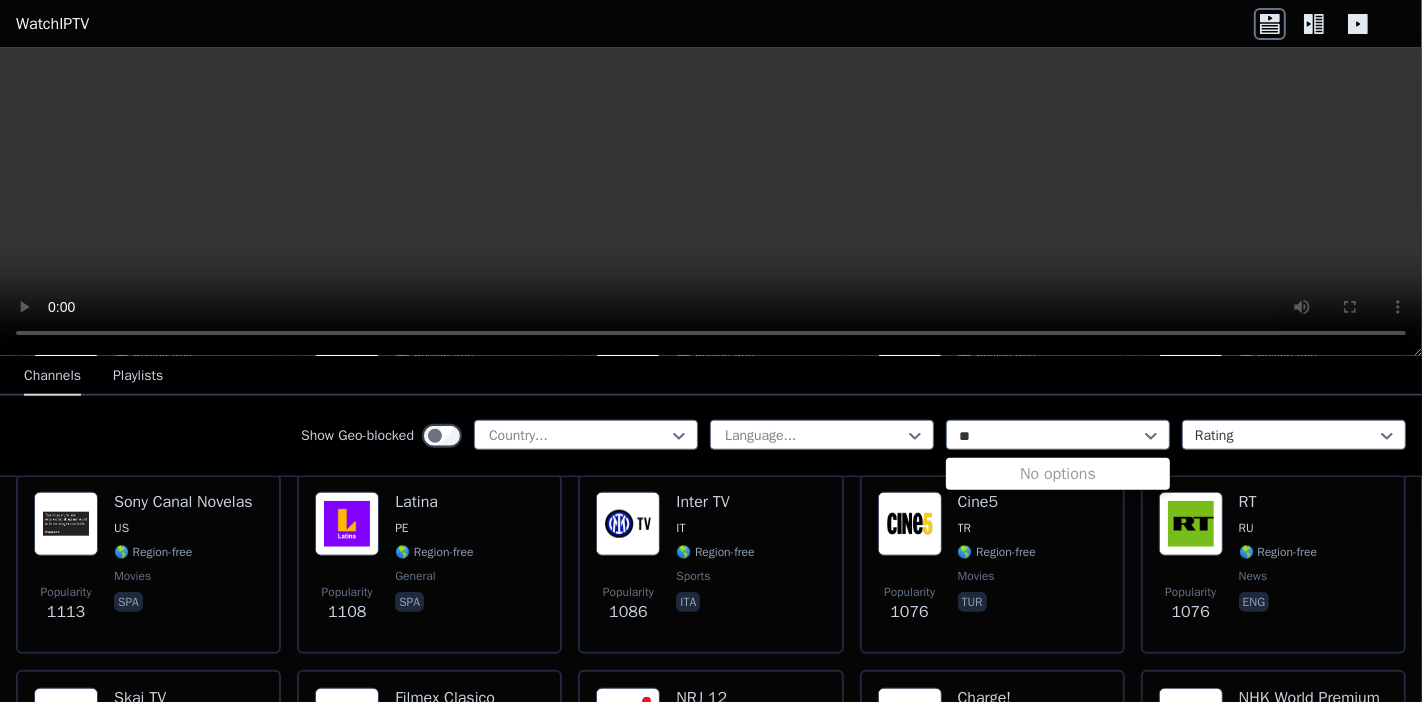 scroll, scrollTop: 0, scrollLeft: 0, axis: both 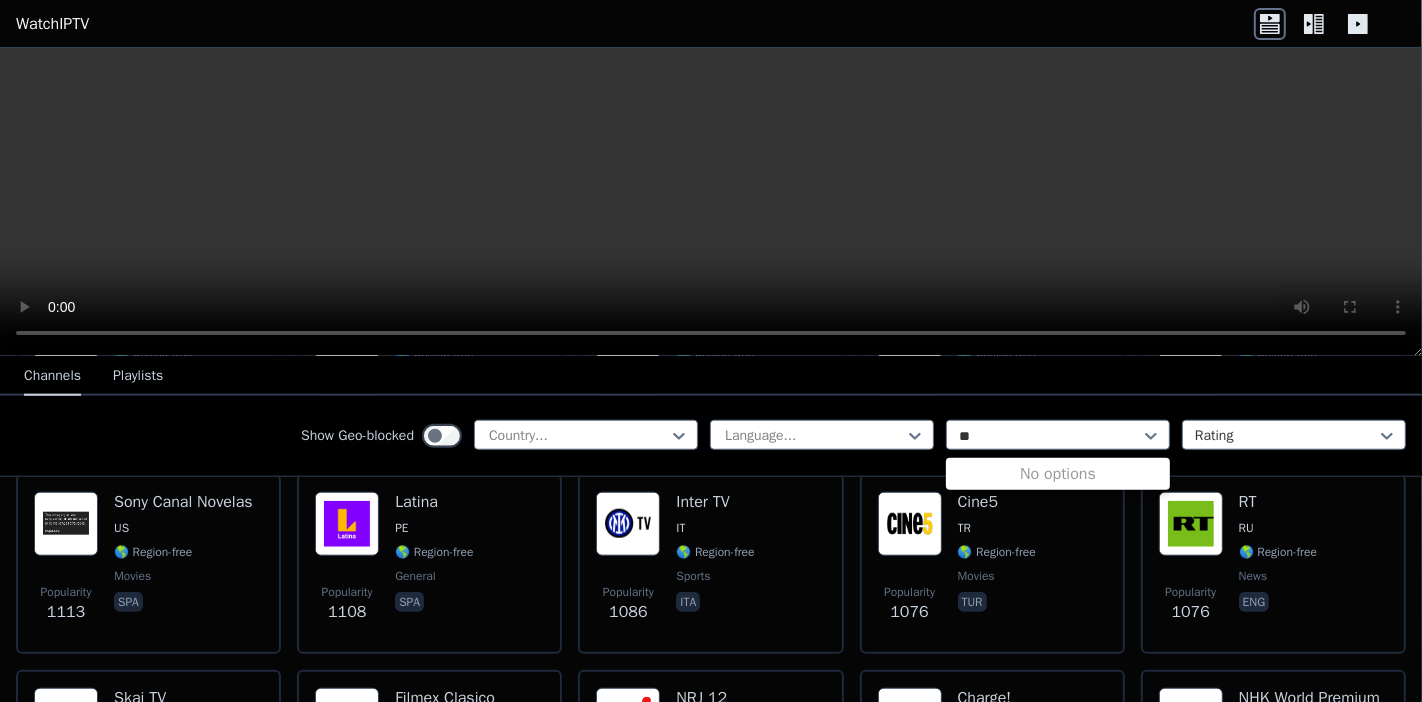 type on "*" 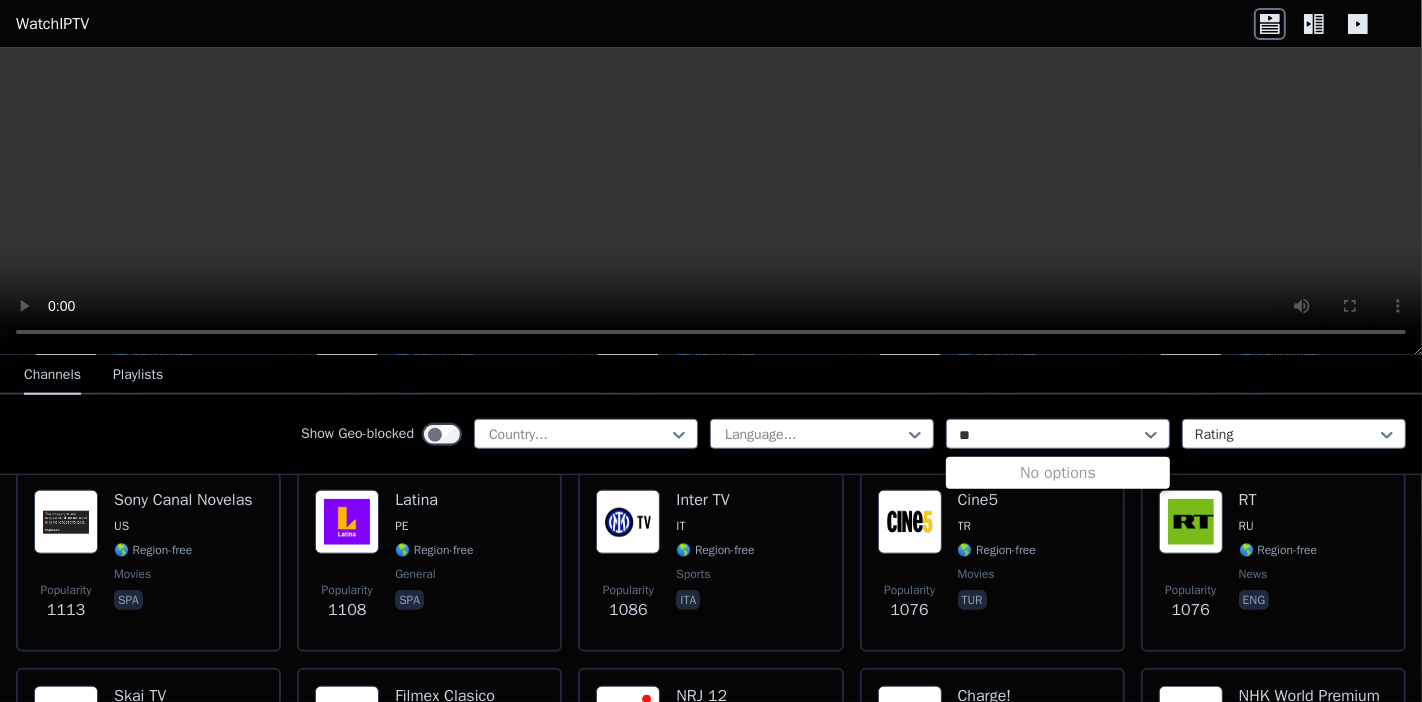 type on "*" 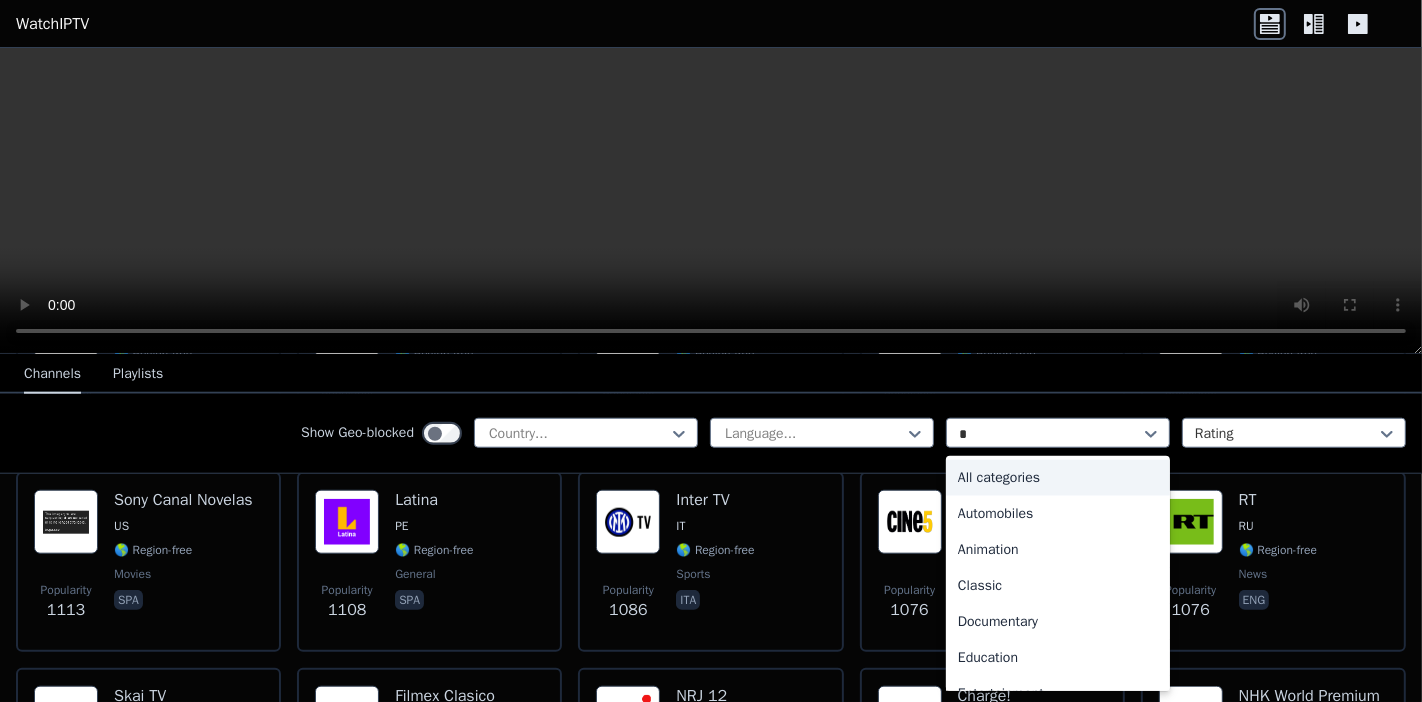 type 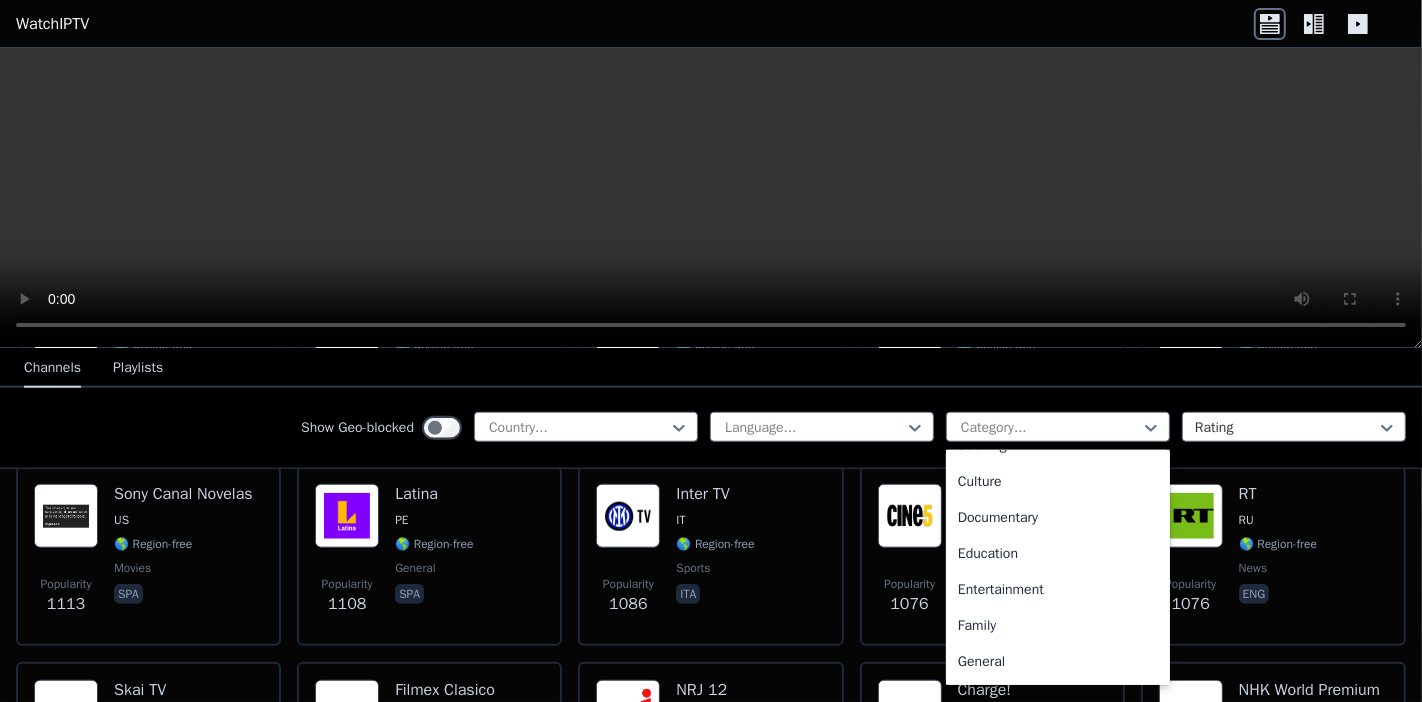scroll, scrollTop: 0, scrollLeft: 0, axis: both 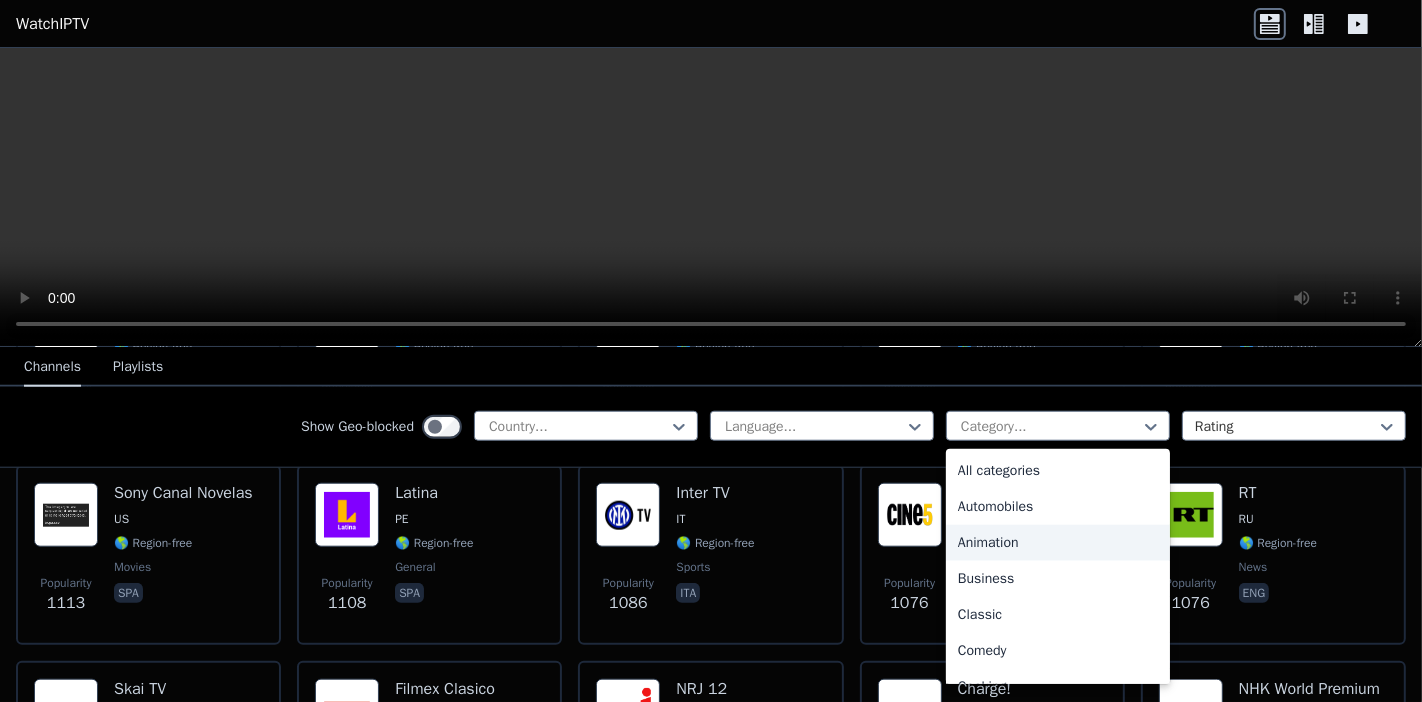 click on "Animation" at bounding box center (1058, 543) 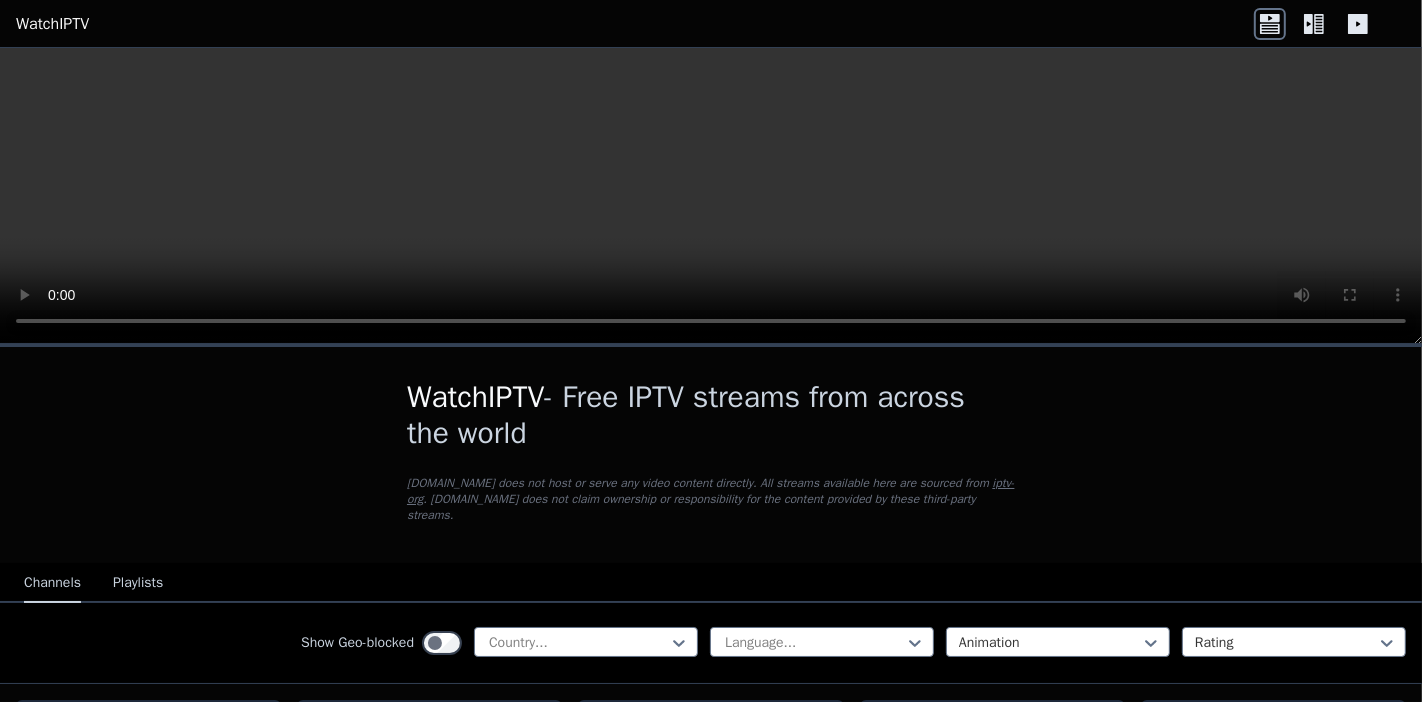 scroll, scrollTop: 259, scrollLeft: 0, axis: vertical 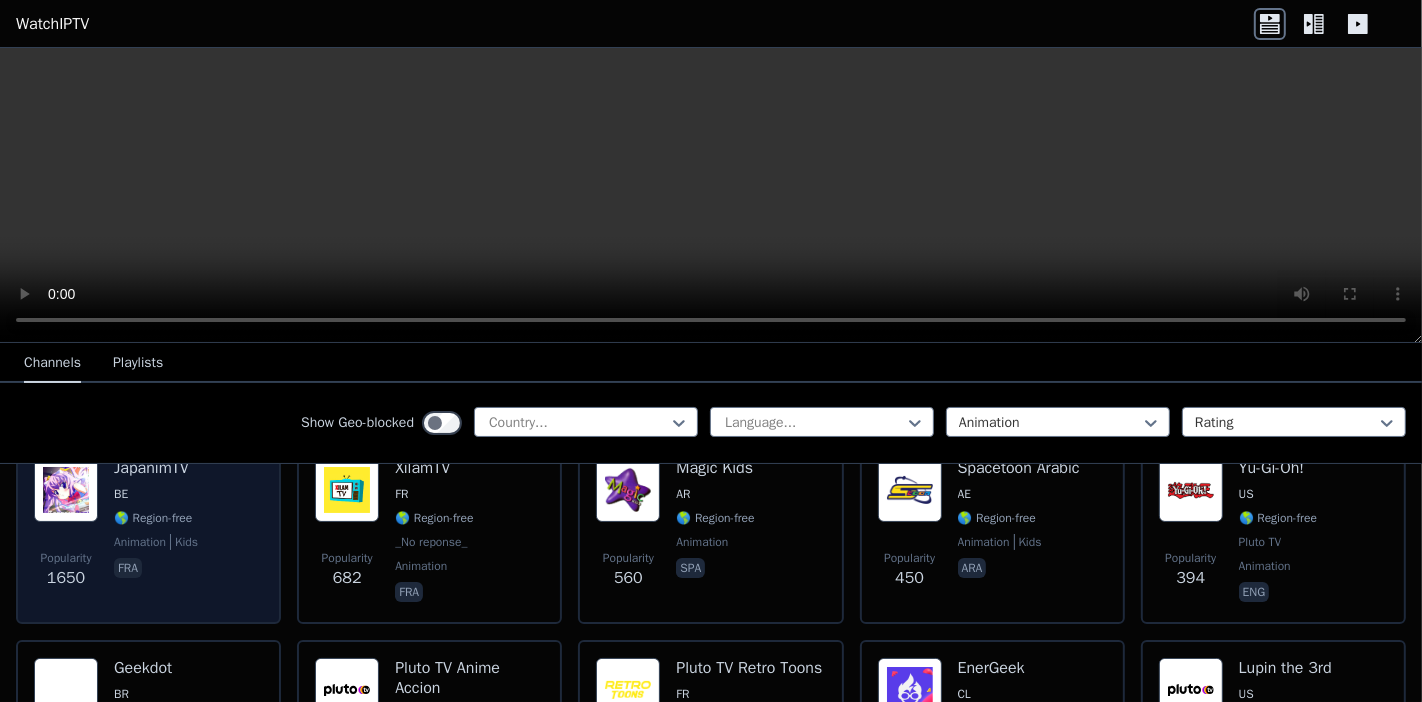 click on "Popularity 1650 JapanimTV BE 🌎 Region-free animation kids fra" at bounding box center [148, 532] 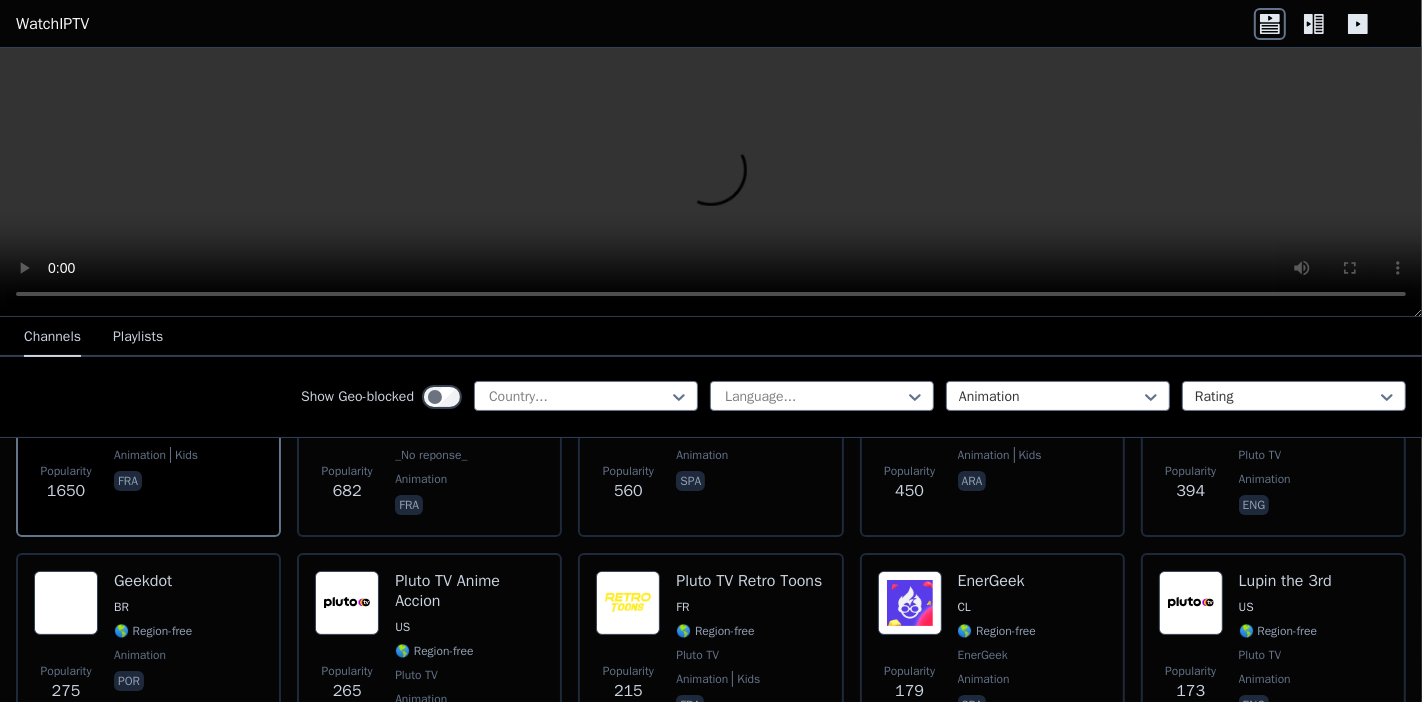 scroll, scrollTop: 777, scrollLeft: 0, axis: vertical 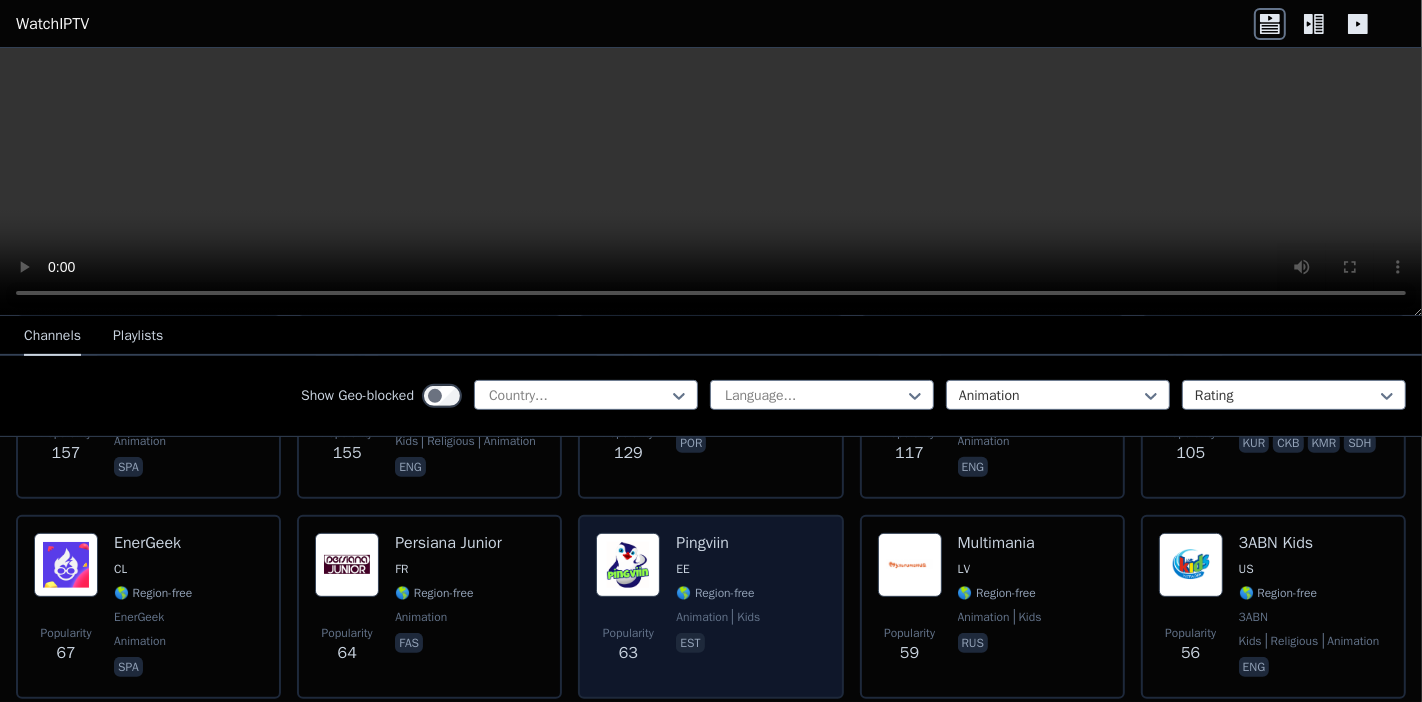 click on "Pingviin EE 🌎 Region-free animation kids est" at bounding box center (718, 607) 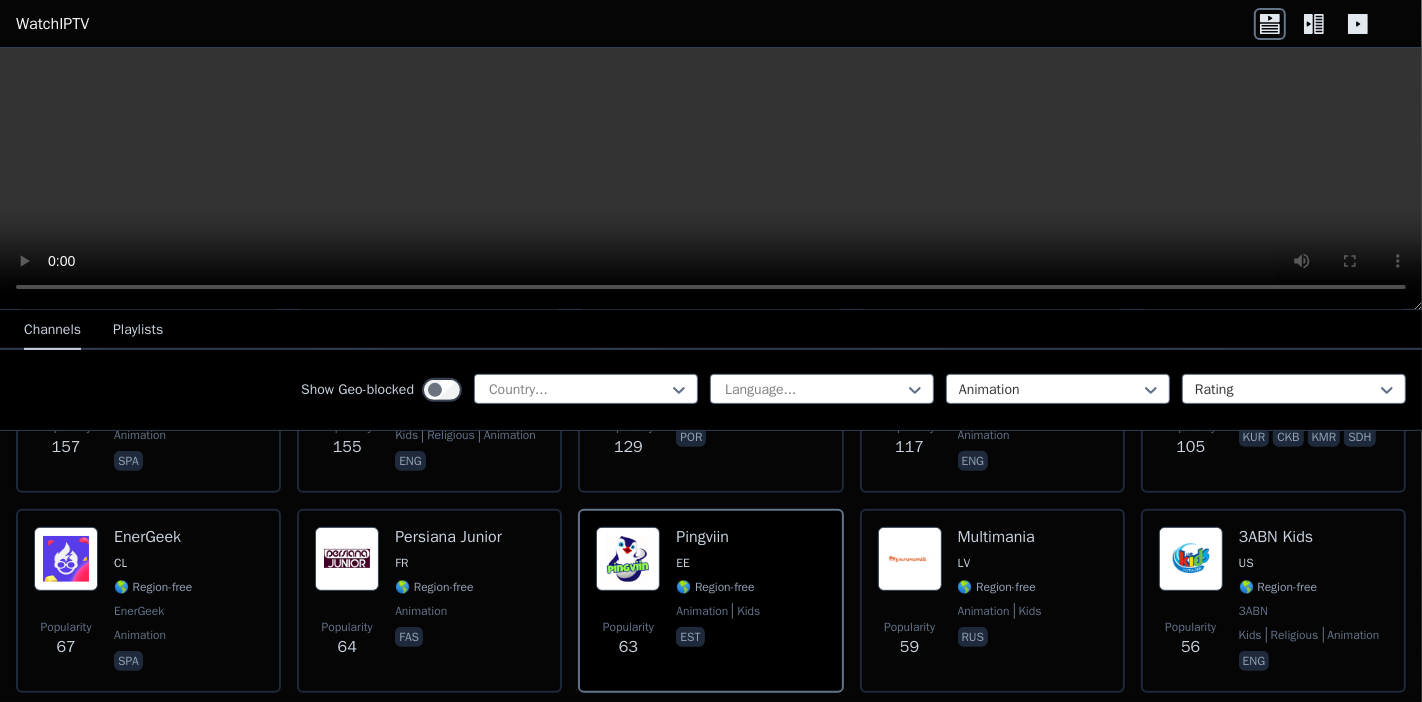 click 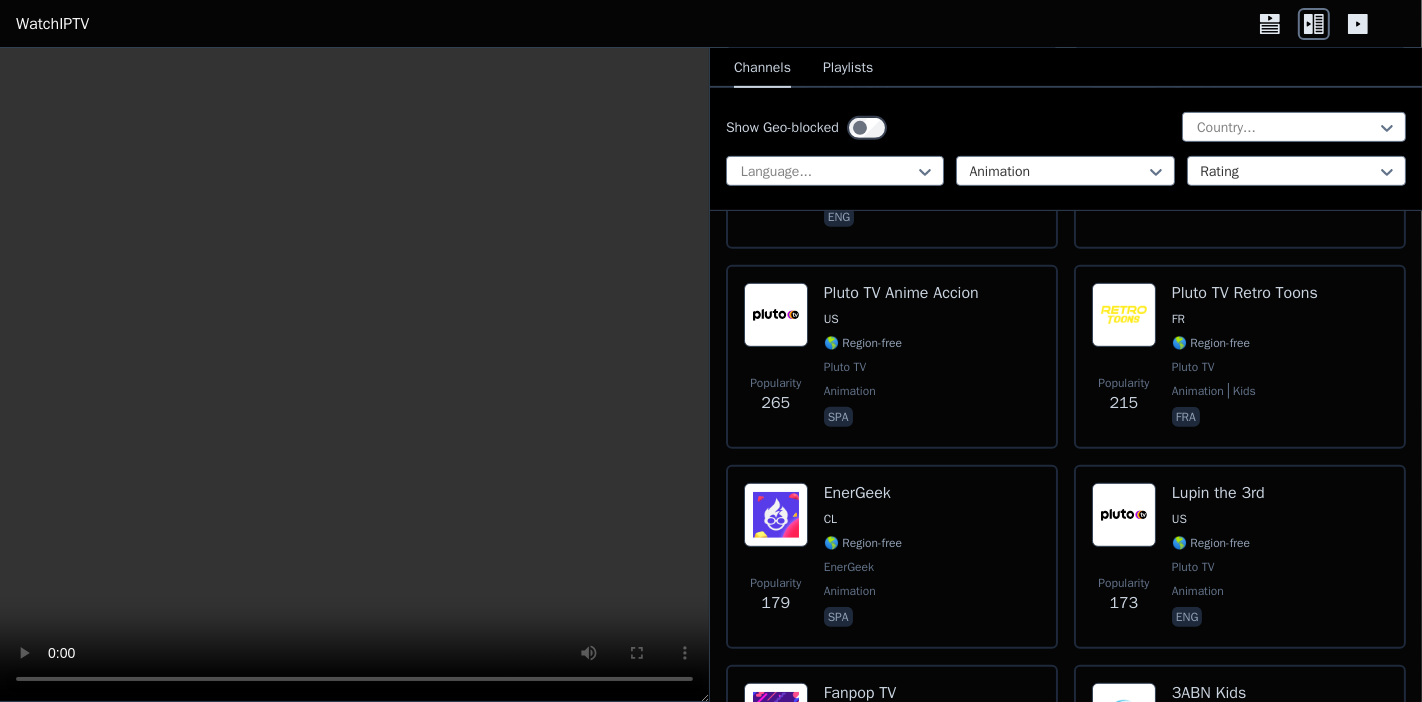 click 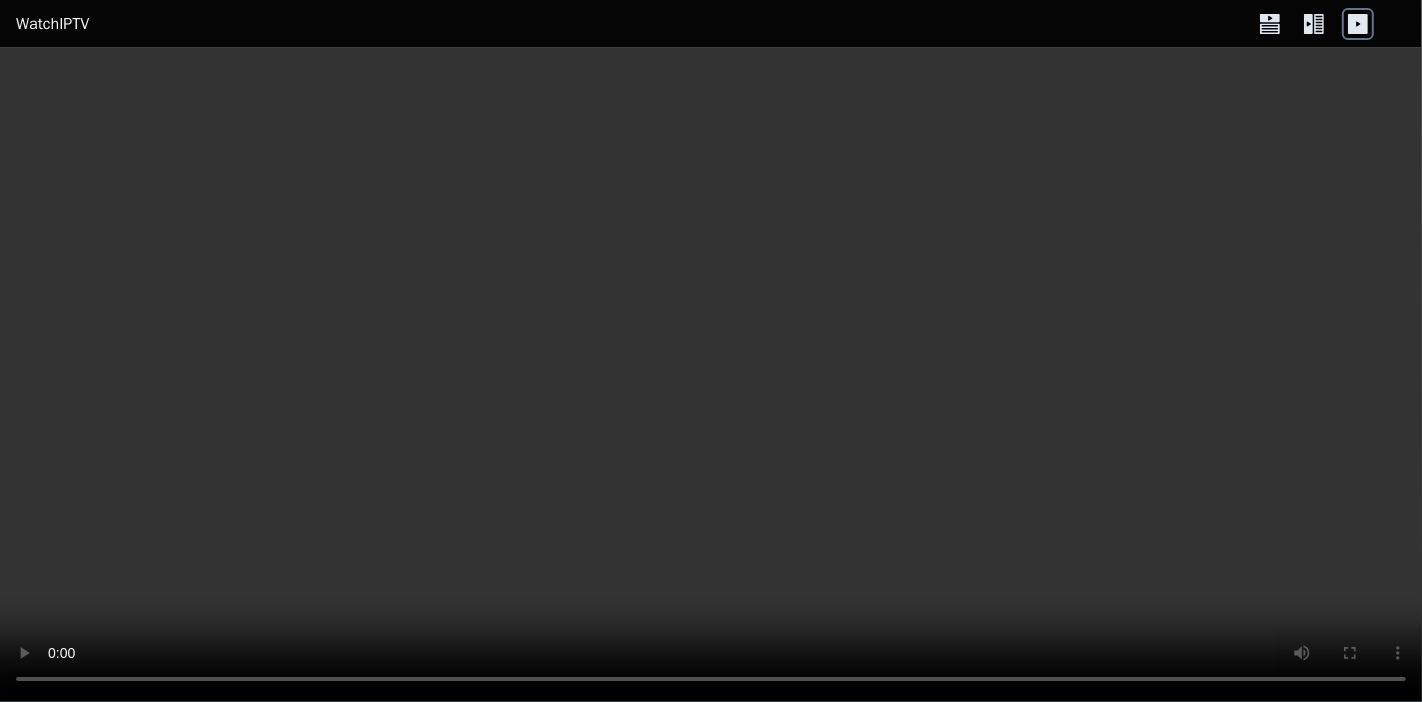 click 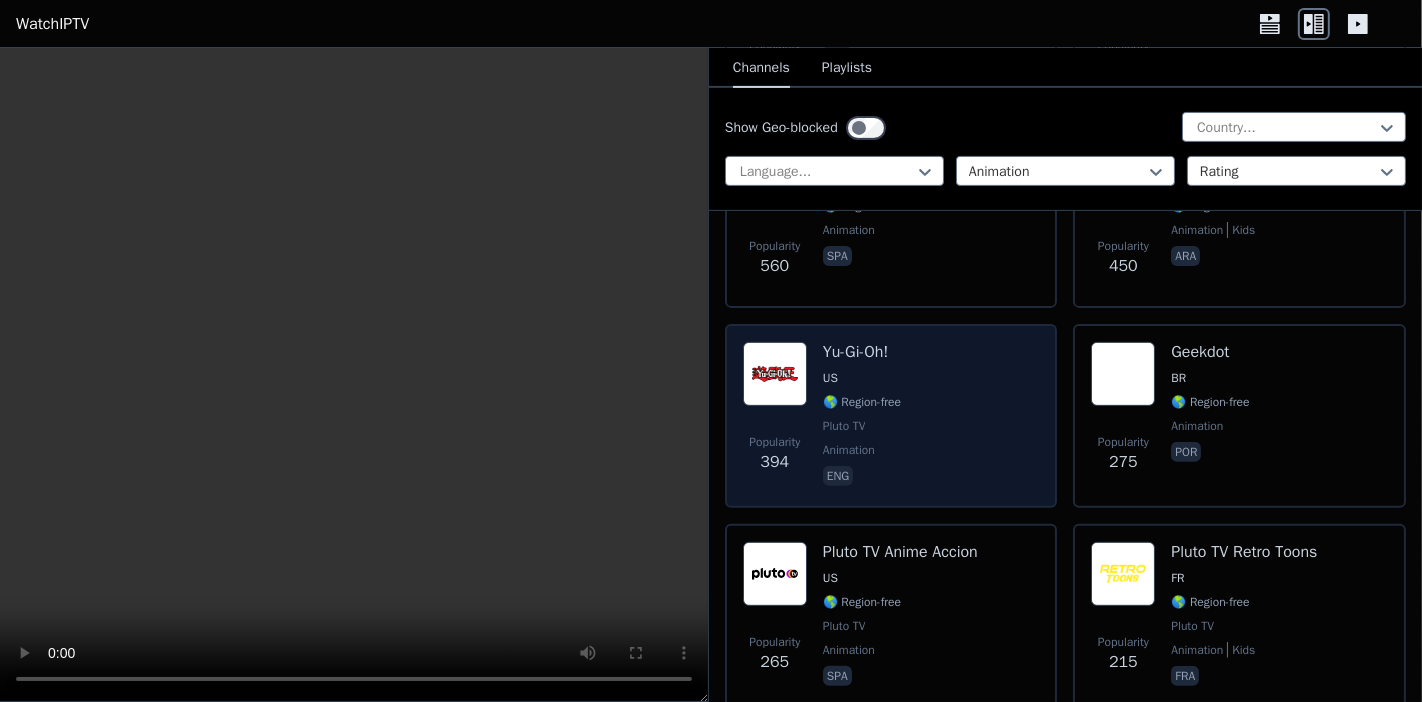 scroll, scrollTop: 259, scrollLeft: 0, axis: vertical 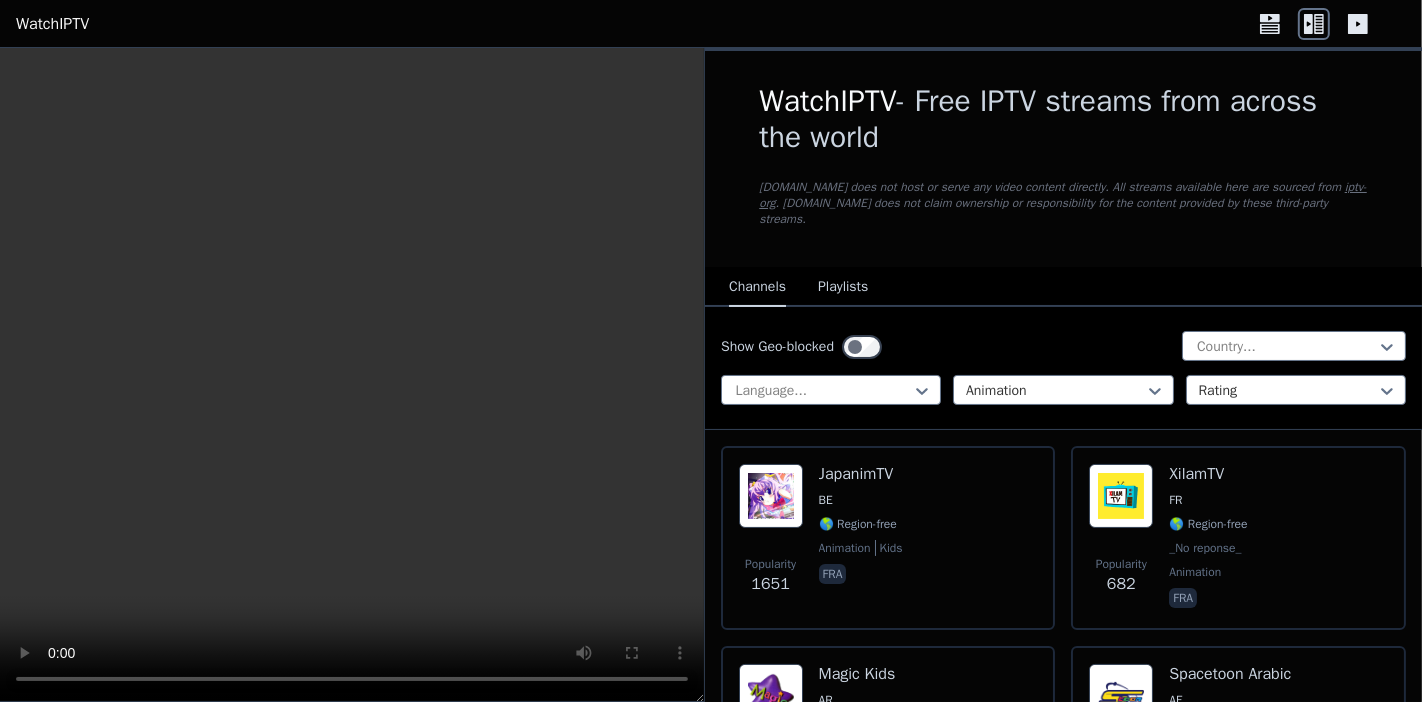 click on "Show Geo-blocked Country... Language... Animation Rating" at bounding box center (1063, 368) 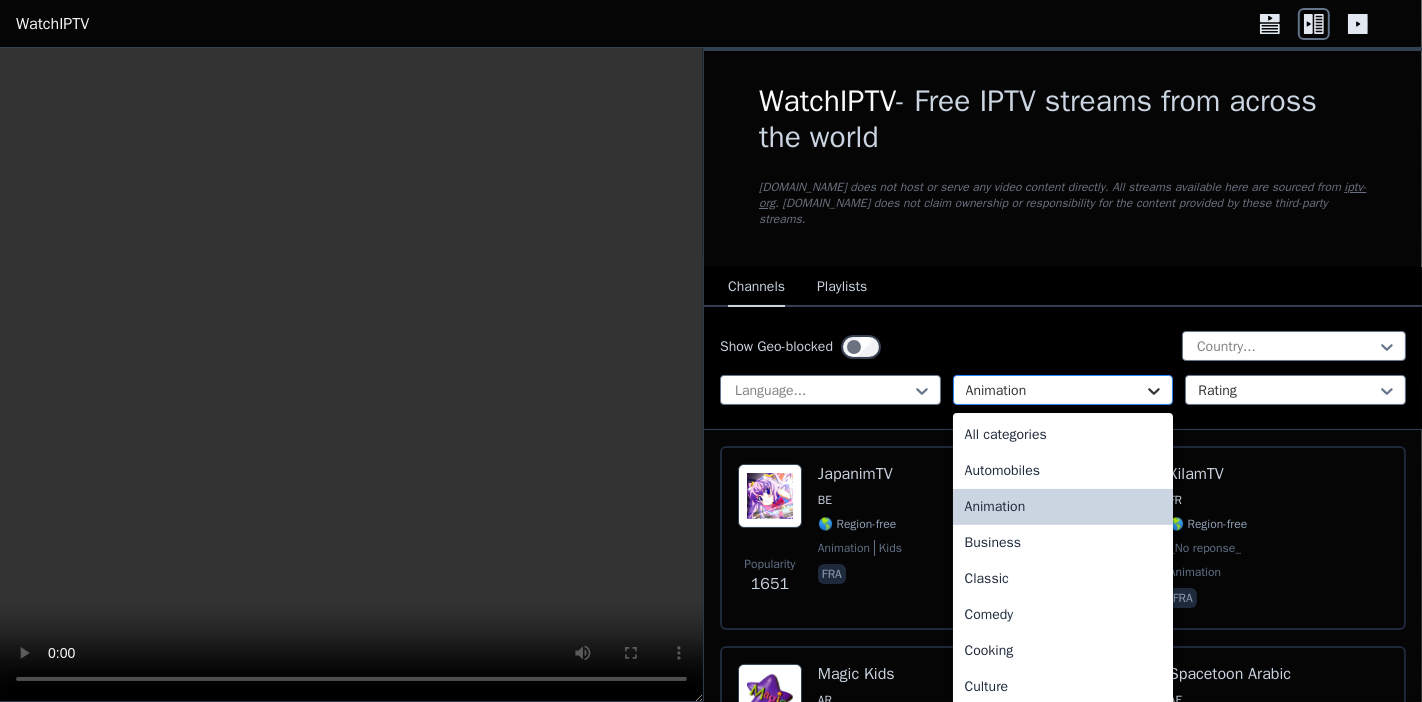 click 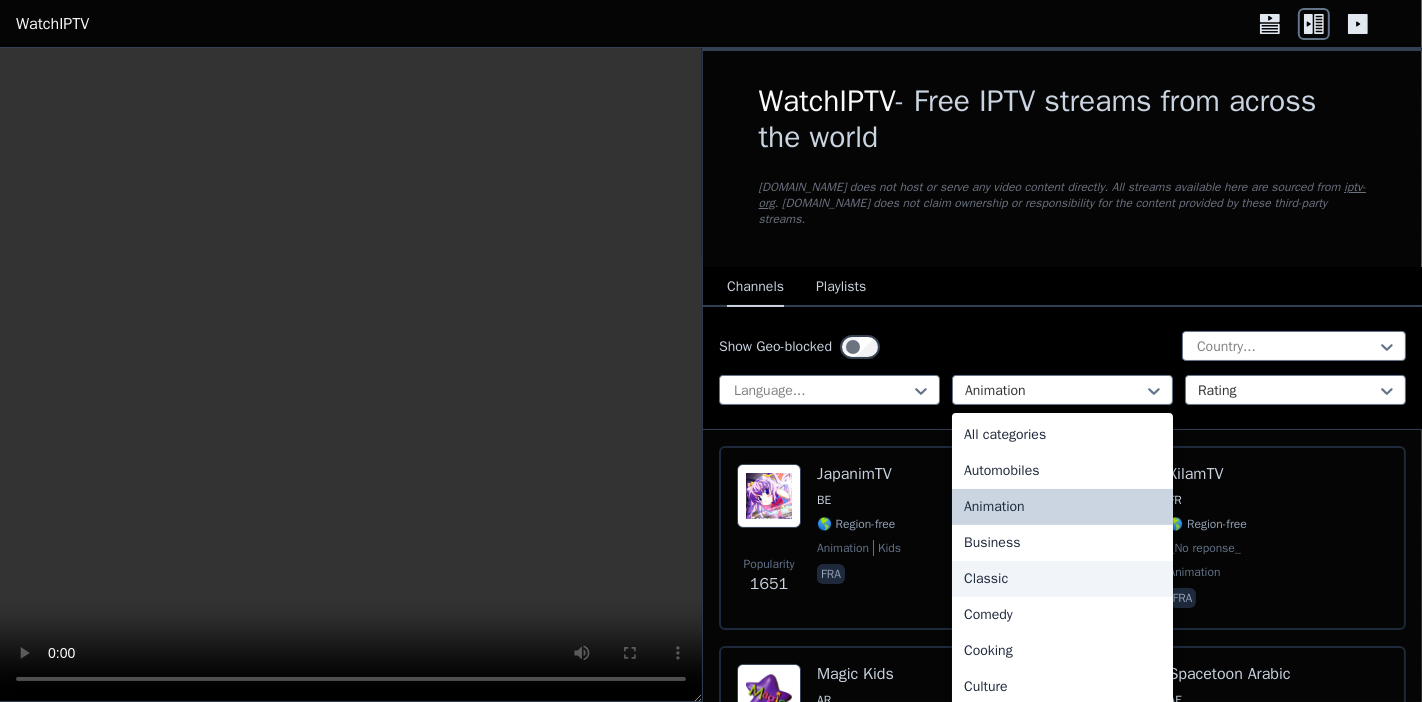 click on "Classic" at bounding box center (1062, 579) 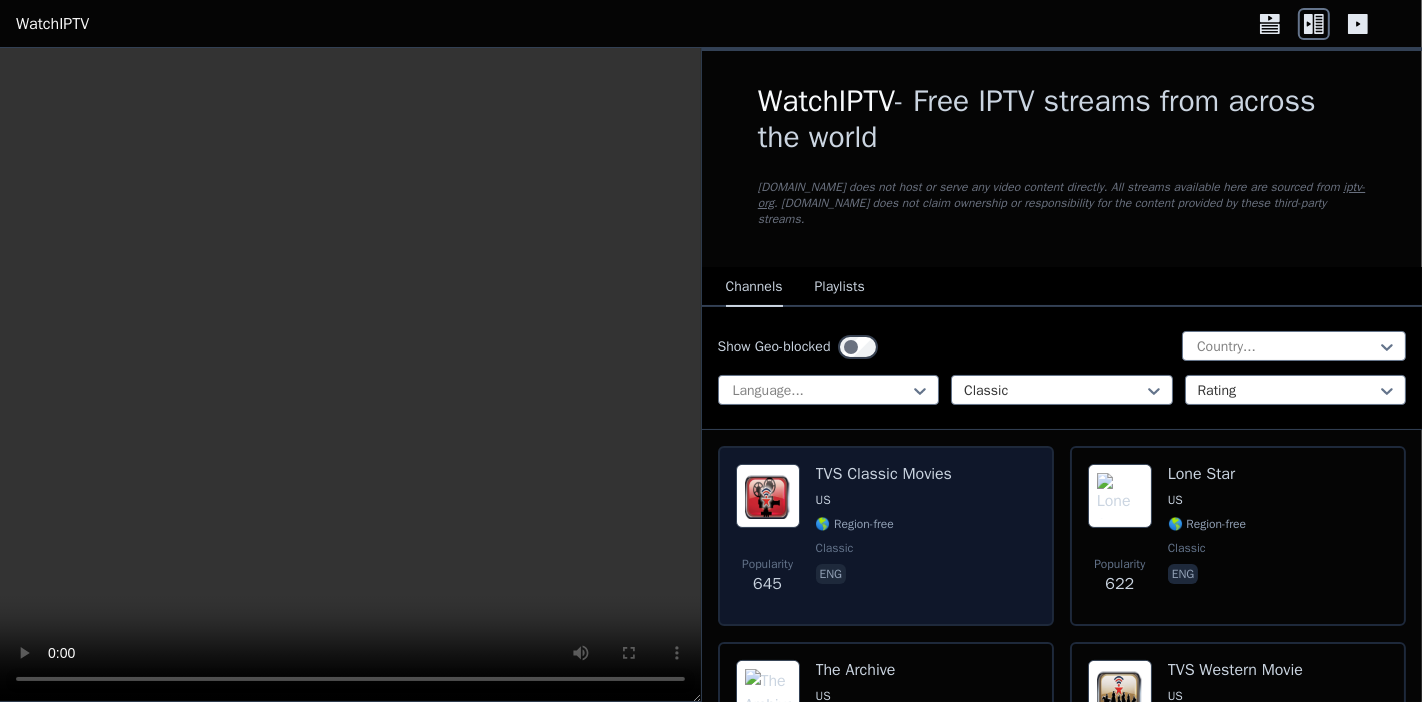 click on "Popularity 645 TVS Classic Movies US 🌎 Region-free classic eng" at bounding box center [886, 536] 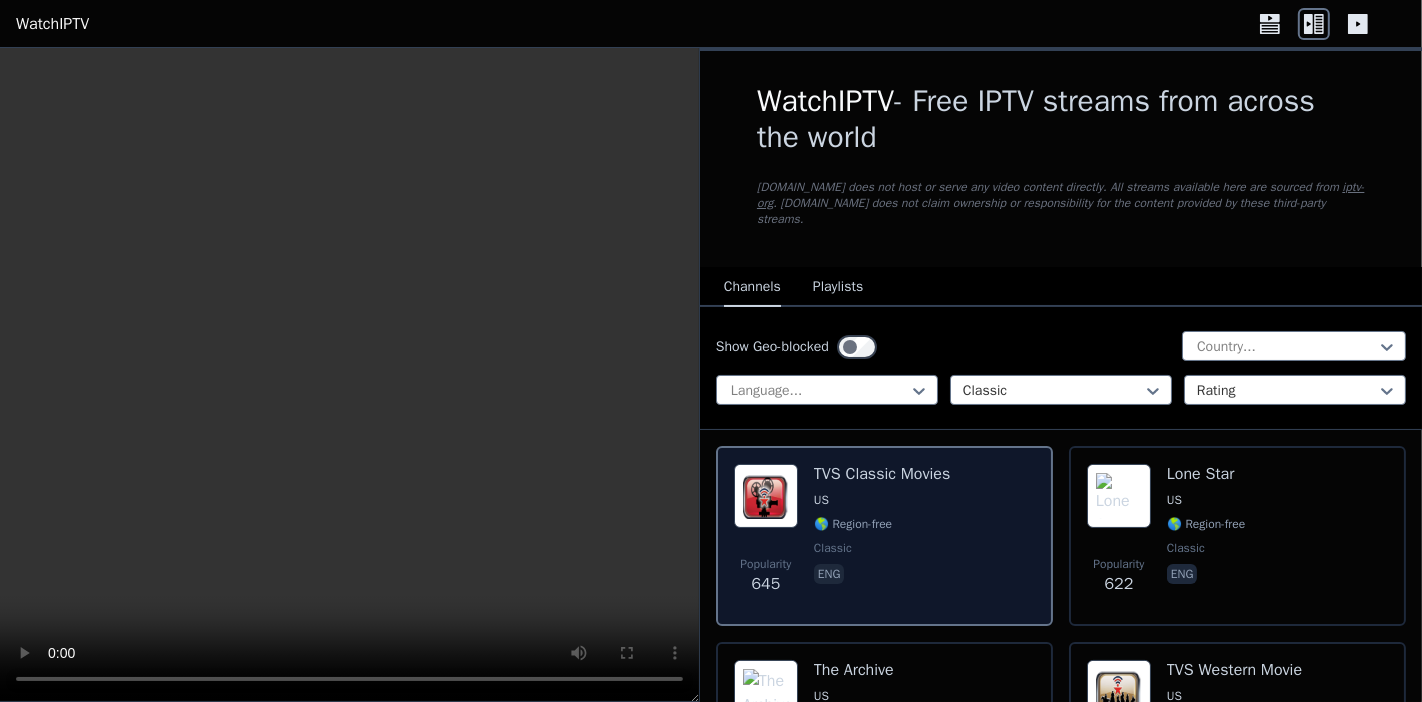 click on "Popularity 645 TVS Classic Movies US 🌎 Region-free classic eng" at bounding box center [884, 536] 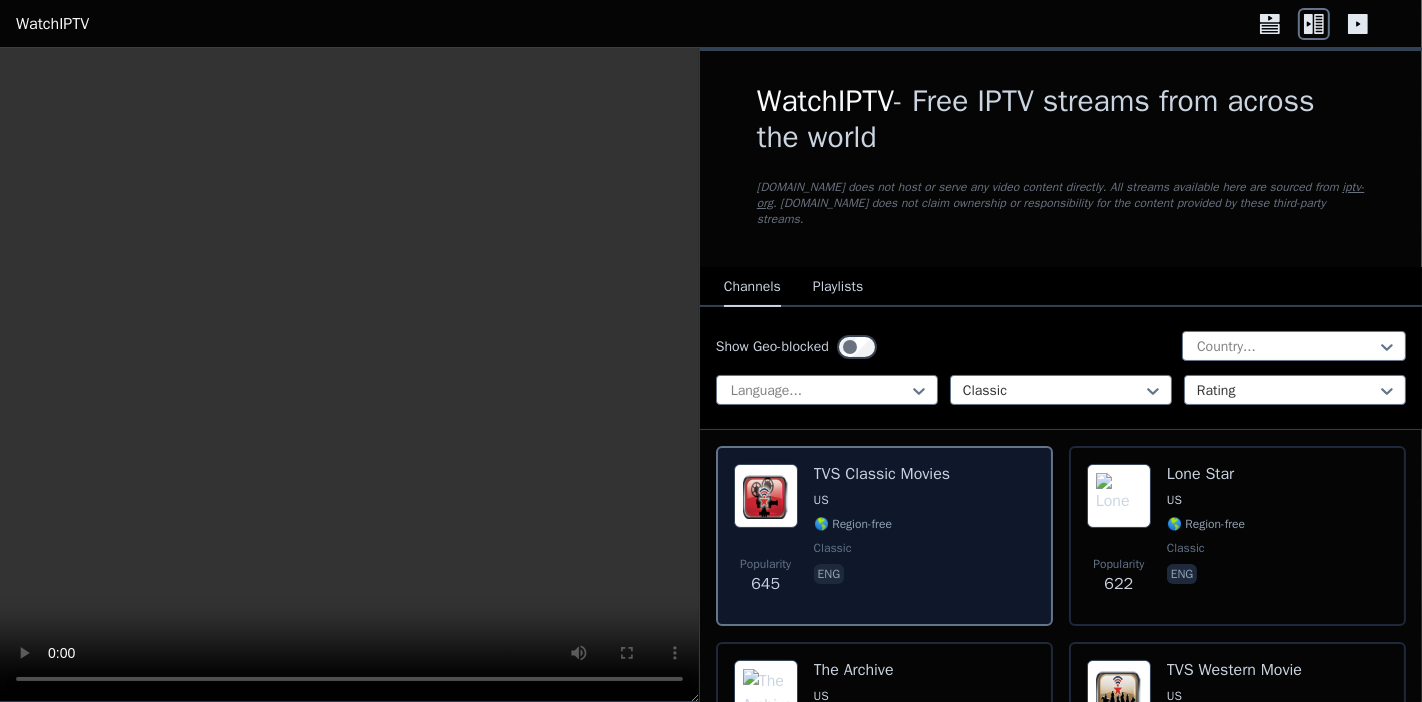 click on "Popularity 645 TVS Classic Movies US 🌎 Region-free classic eng" at bounding box center (884, 536) 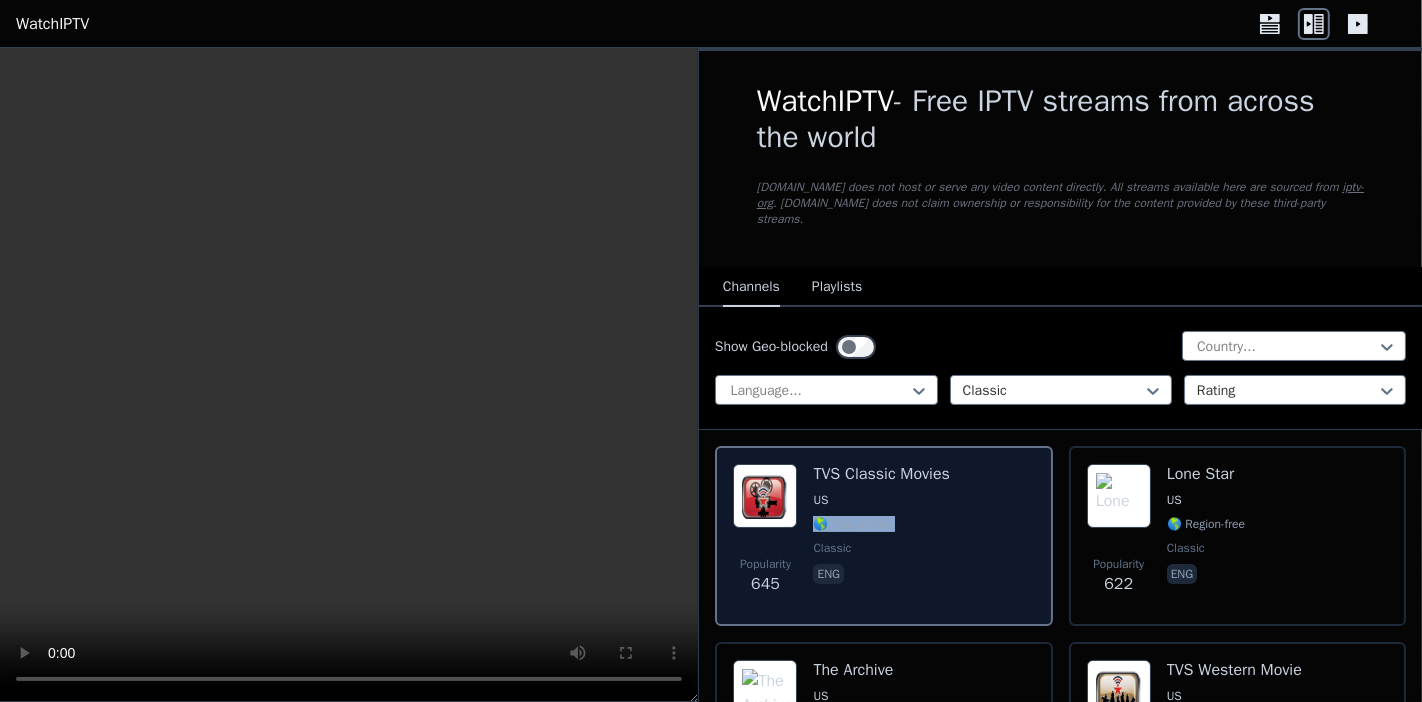 click on "Popularity 645 TVS Classic Movies US 🌎 Region-free classic eng" at bounding box center [883, 536] 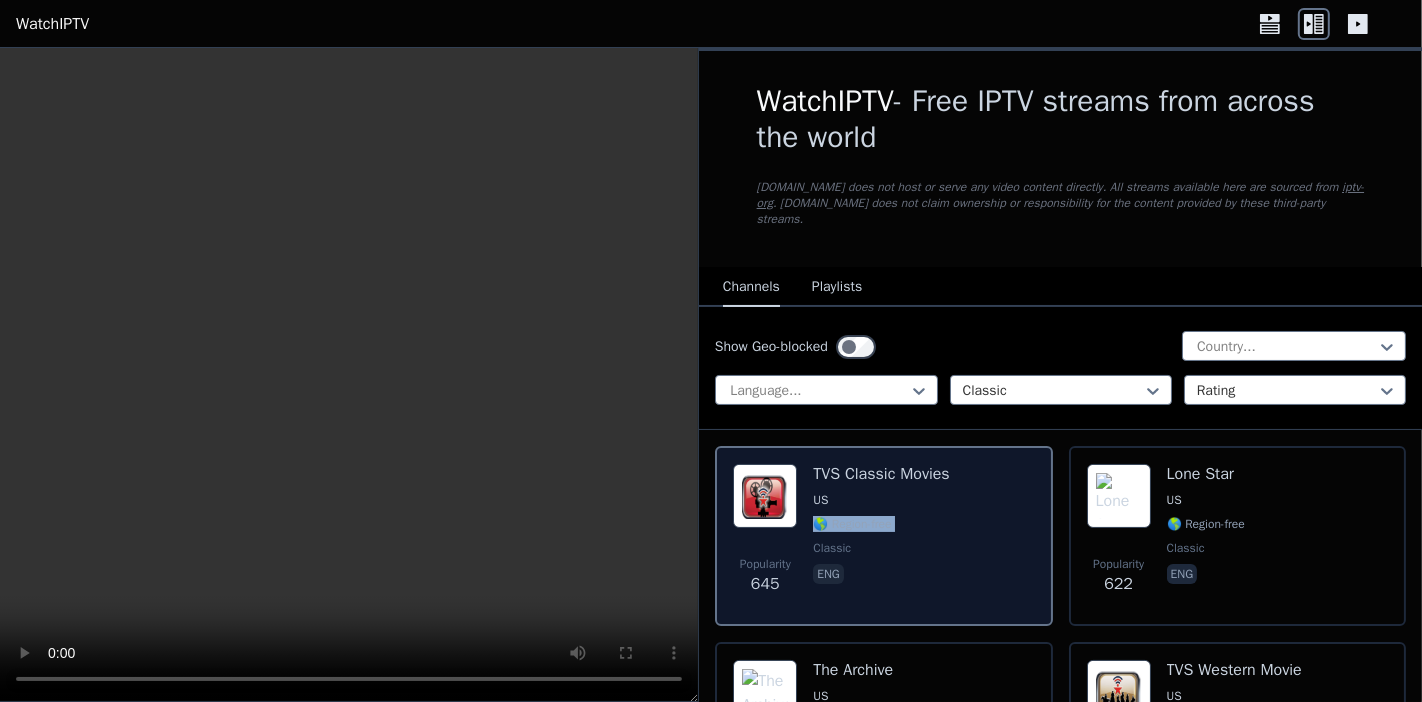 click on "Popularity 645 TVS Classic Movies US 🌎 Region-free classic eng" at bounding box center [883, 536] 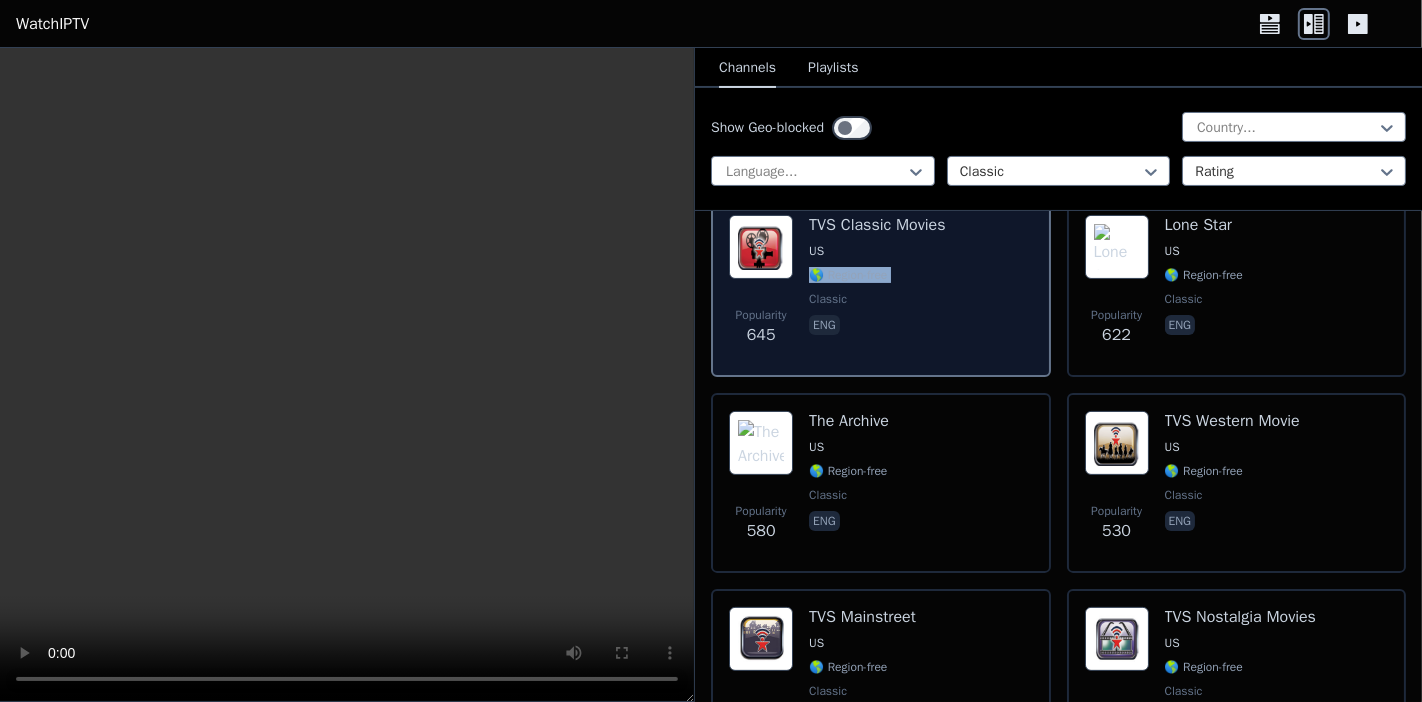scroll, scrollTop: 259, scrollLeft: 0, axis: vertical 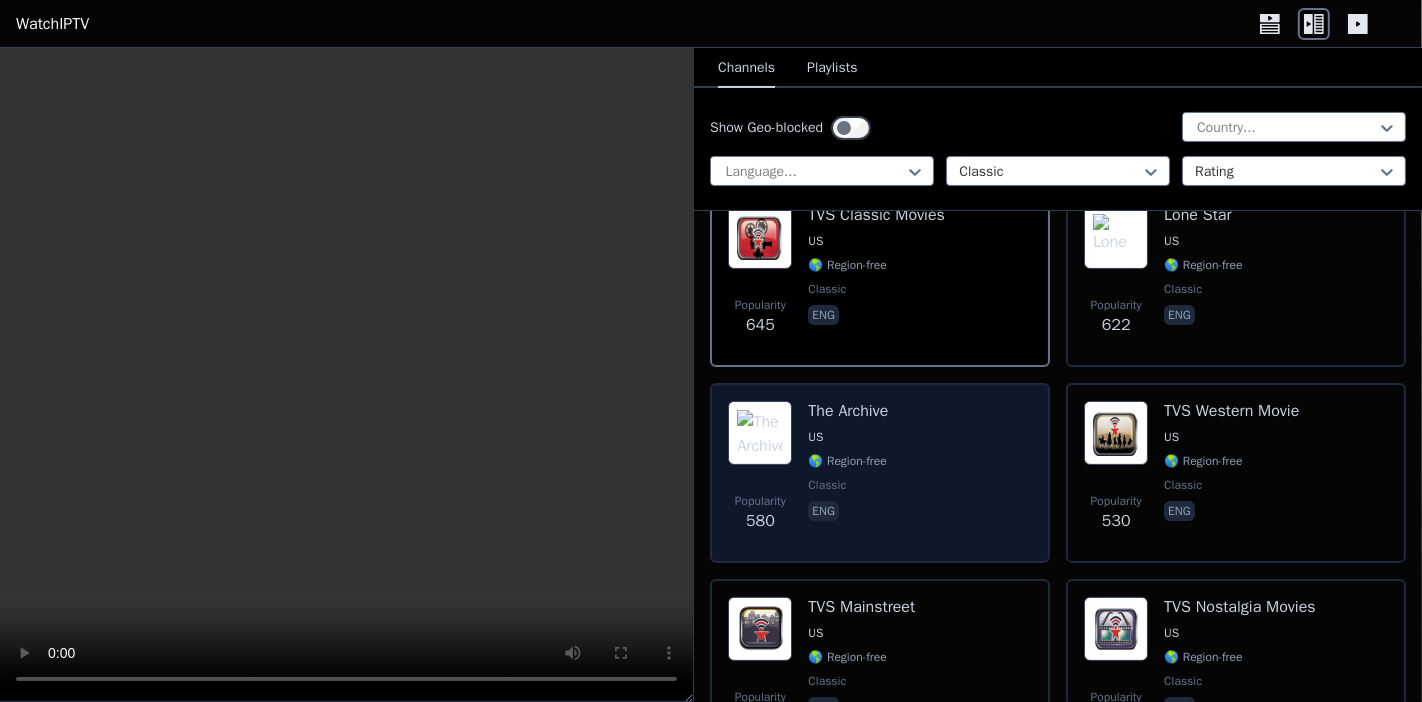 click on "Popularity 580 The Archive US 🌎 Region-free classic eng" at bounding box center (880, 473) 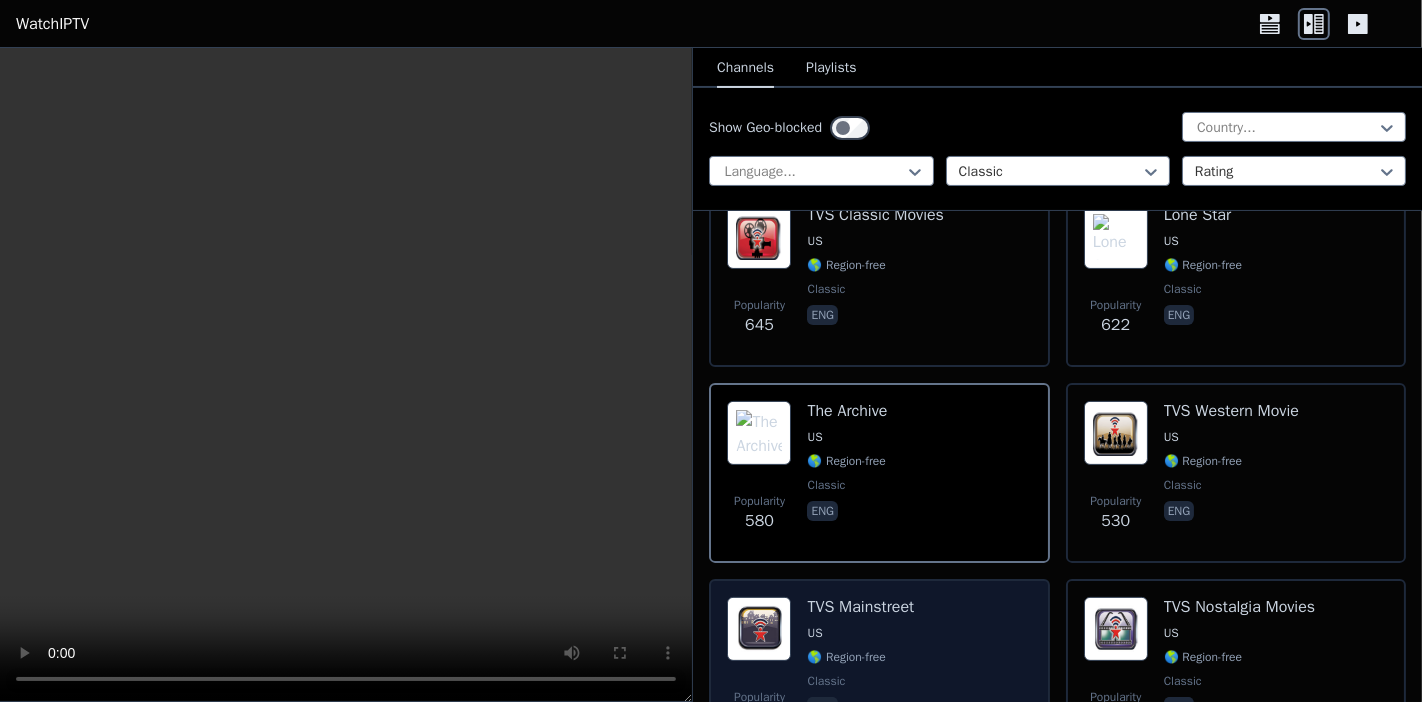 click on "Popularity 346 TVS Mainstreet US 🌎 Region-free classic eng" at bounding box center (879, 669) 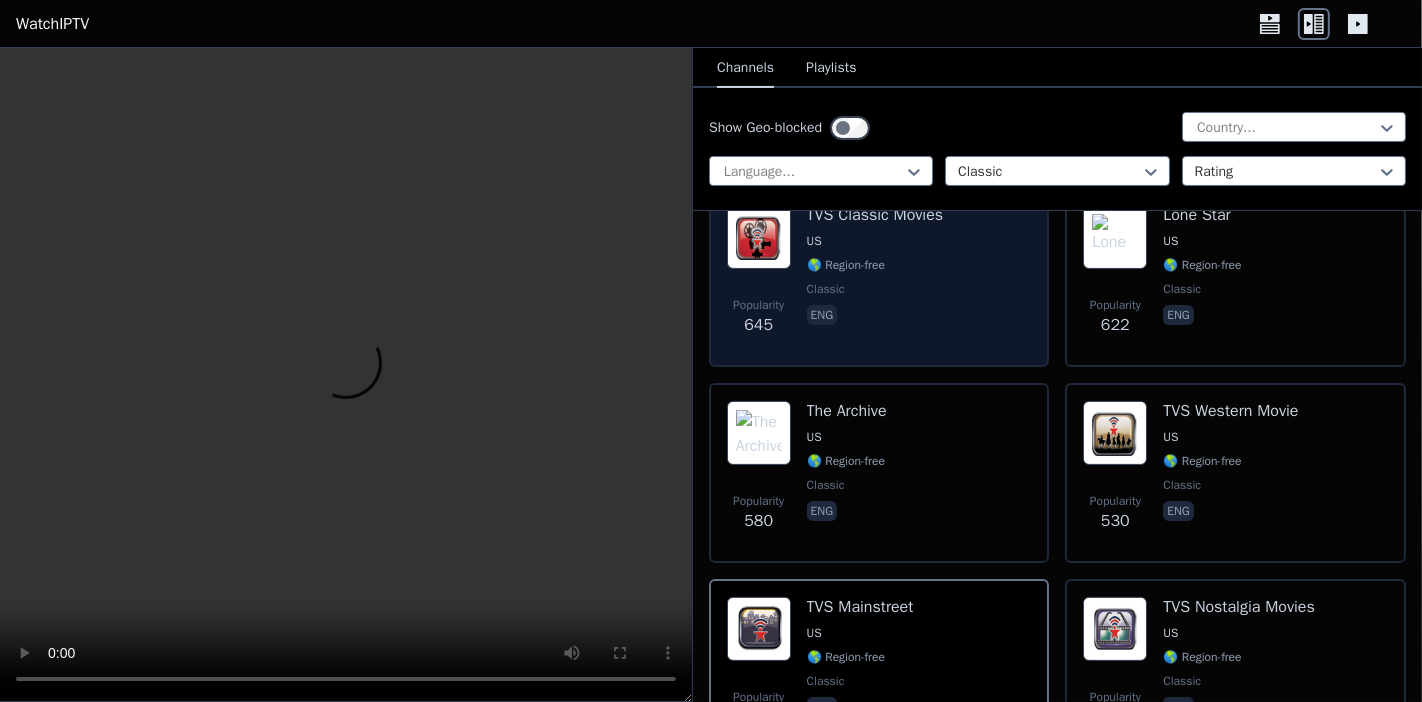 scroll, scrollTop: 0, scrollLeft: 0, axis: both 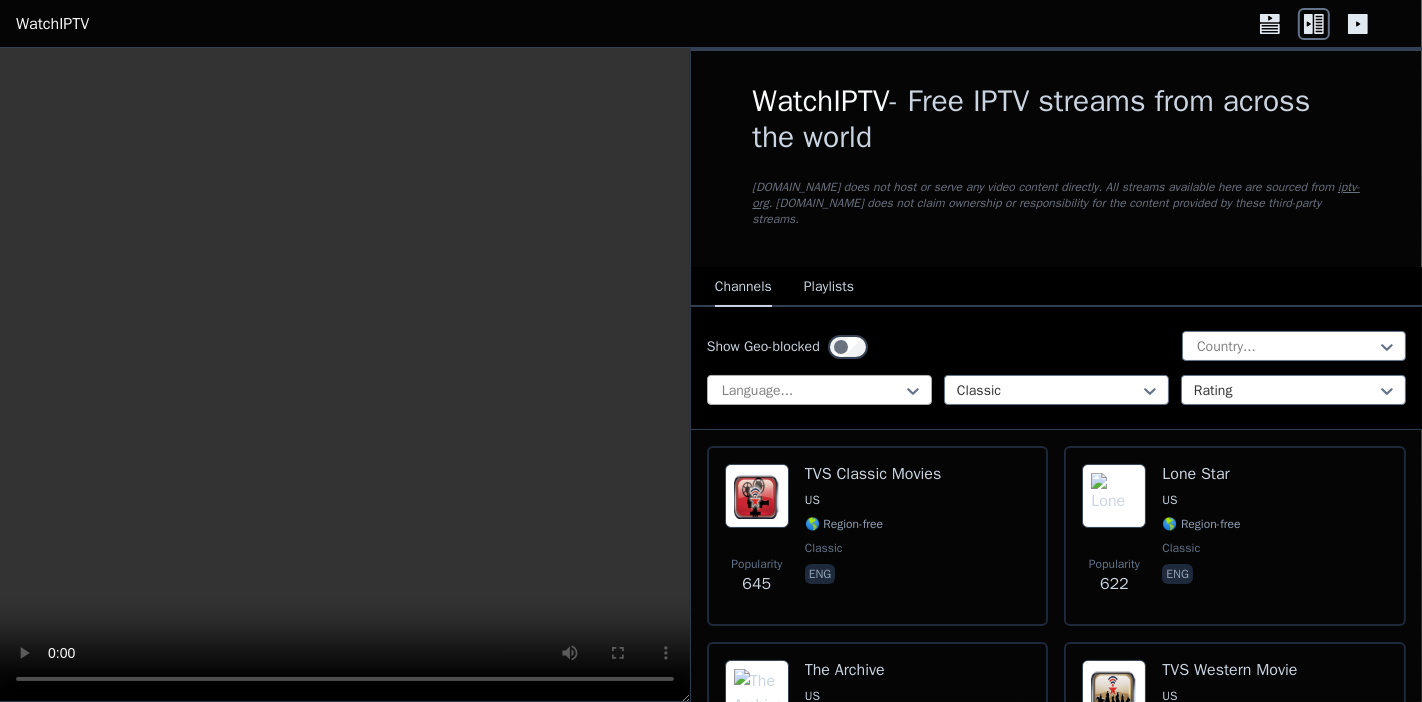 click on "Language..." at bounding box center [819, 390] 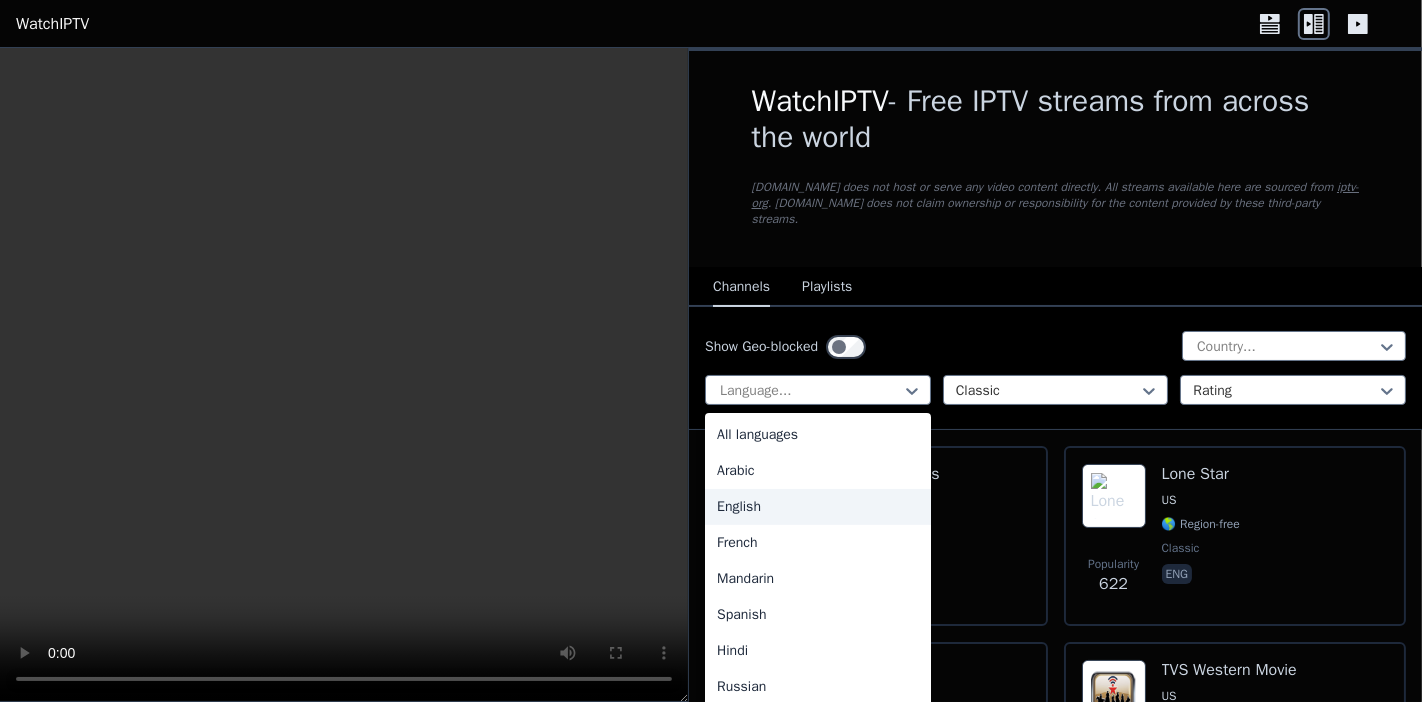 click on "English" at bounding box center [818, 507] 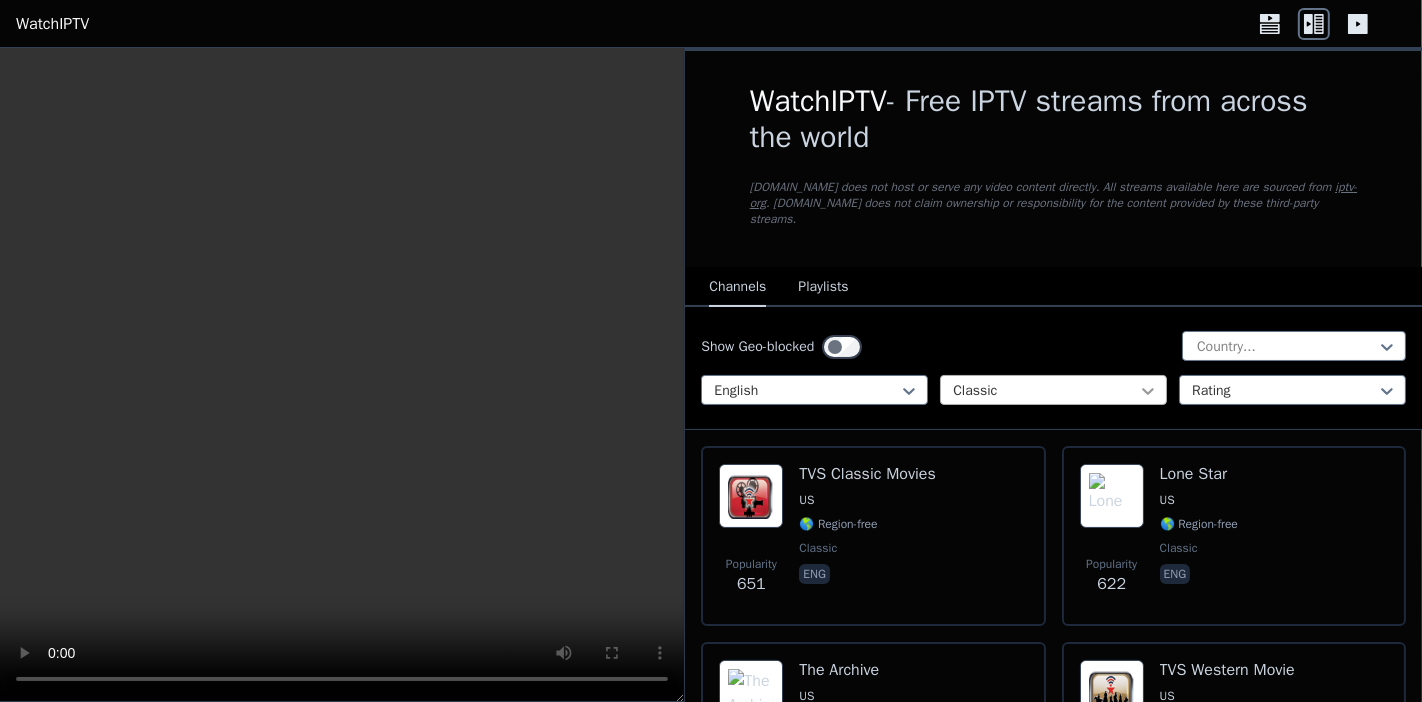 click 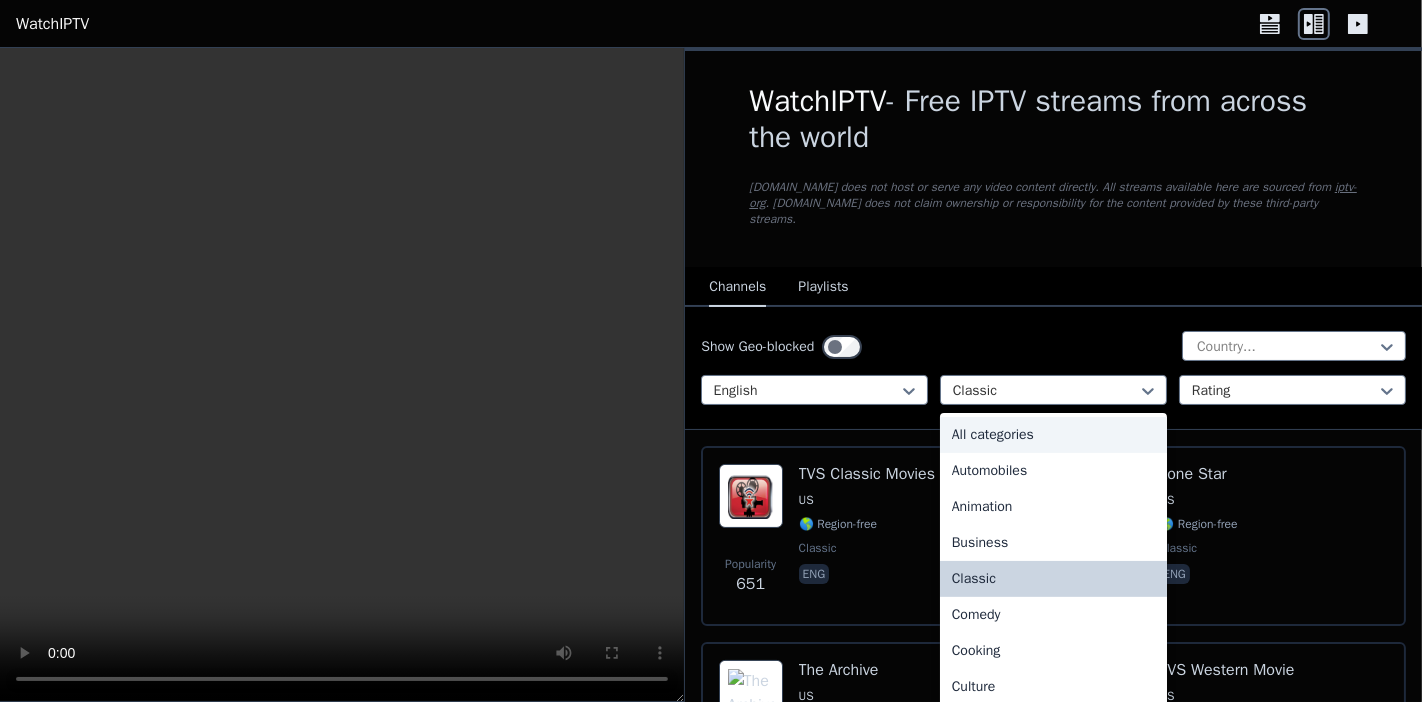 click on "All categories" at bounding box center [1053, 435] 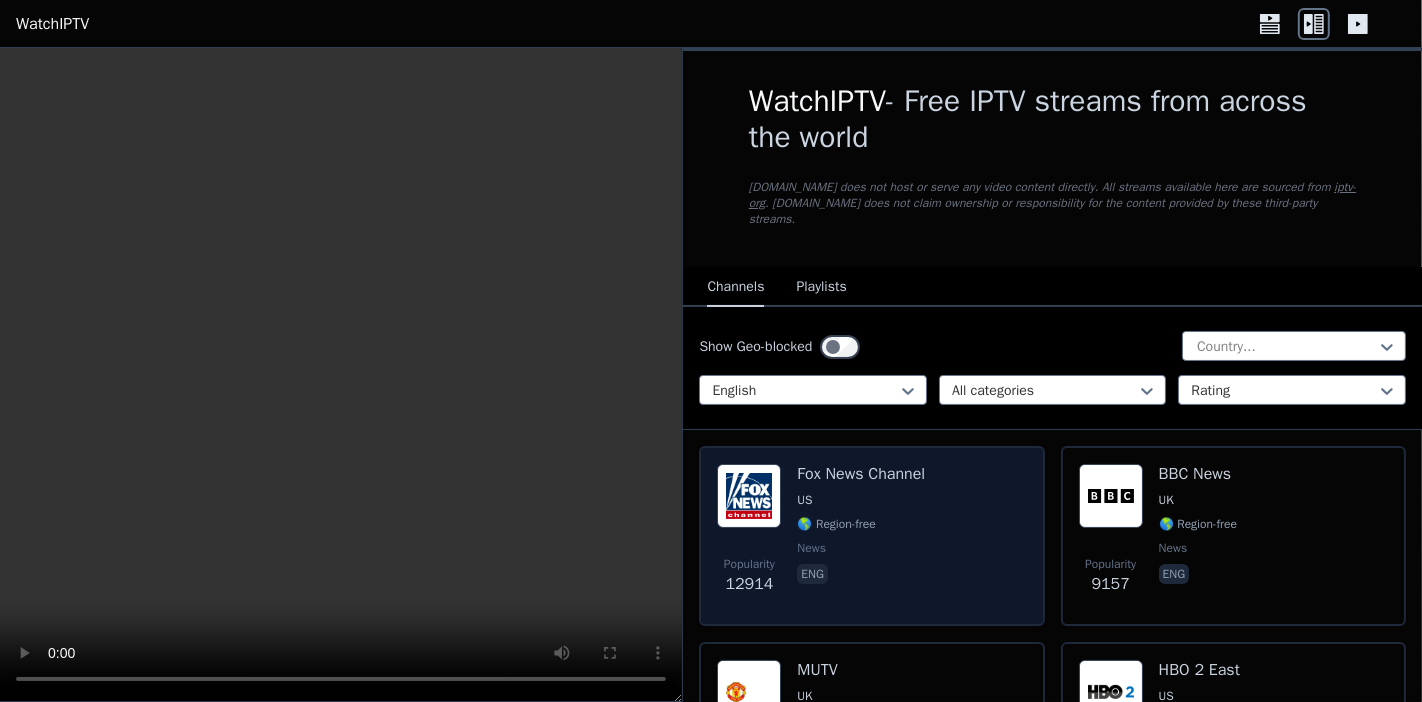 click on "Popularity 12914 [PERSON_NAME] US 🌎 Region-free news eng" at bounding box center [871, 536] 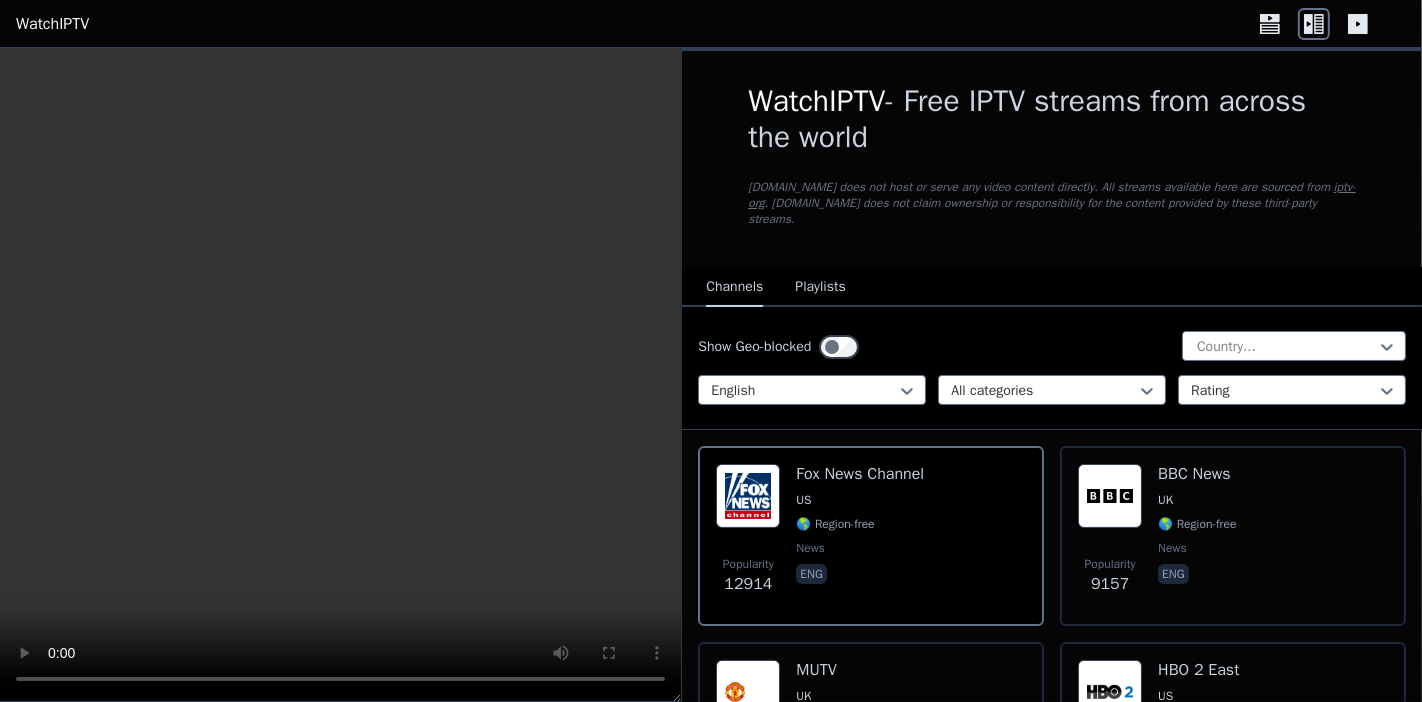 click at bounding box center (340, 375) 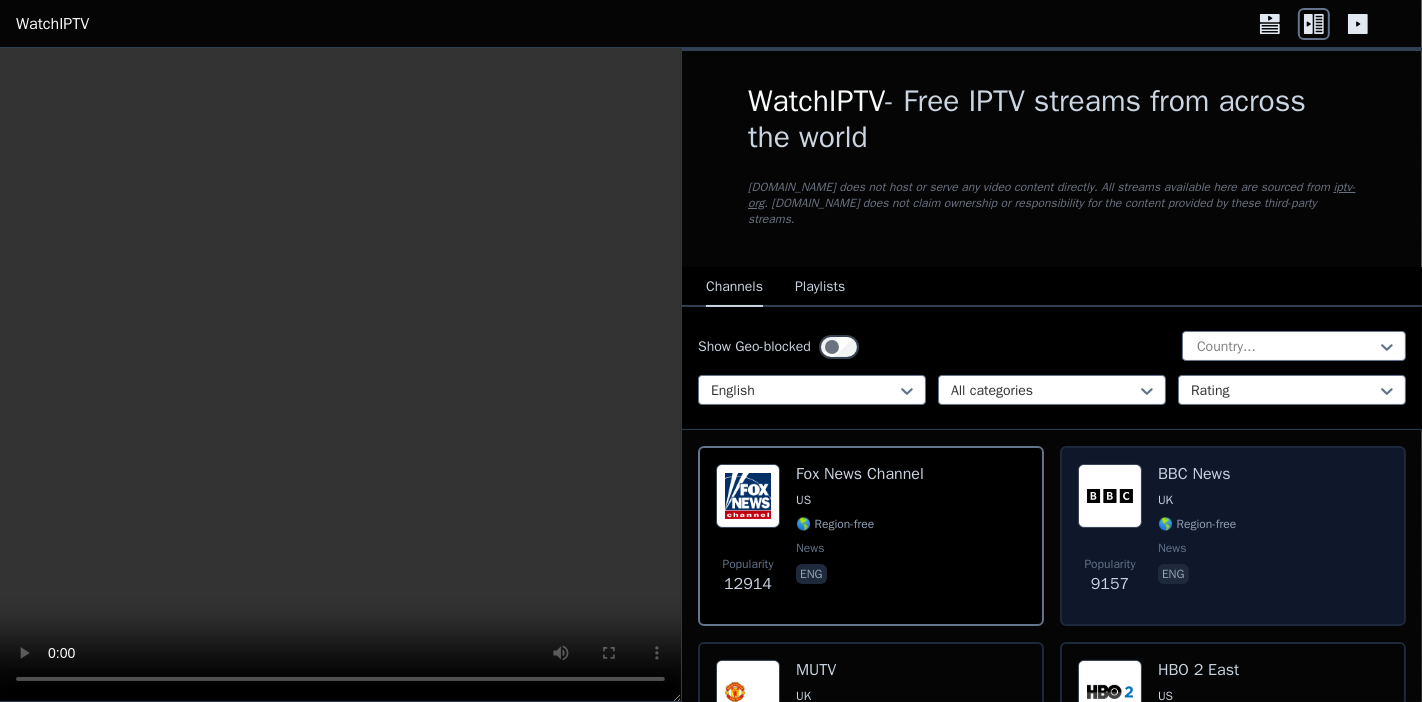 click at bounding box center (1110, 496) 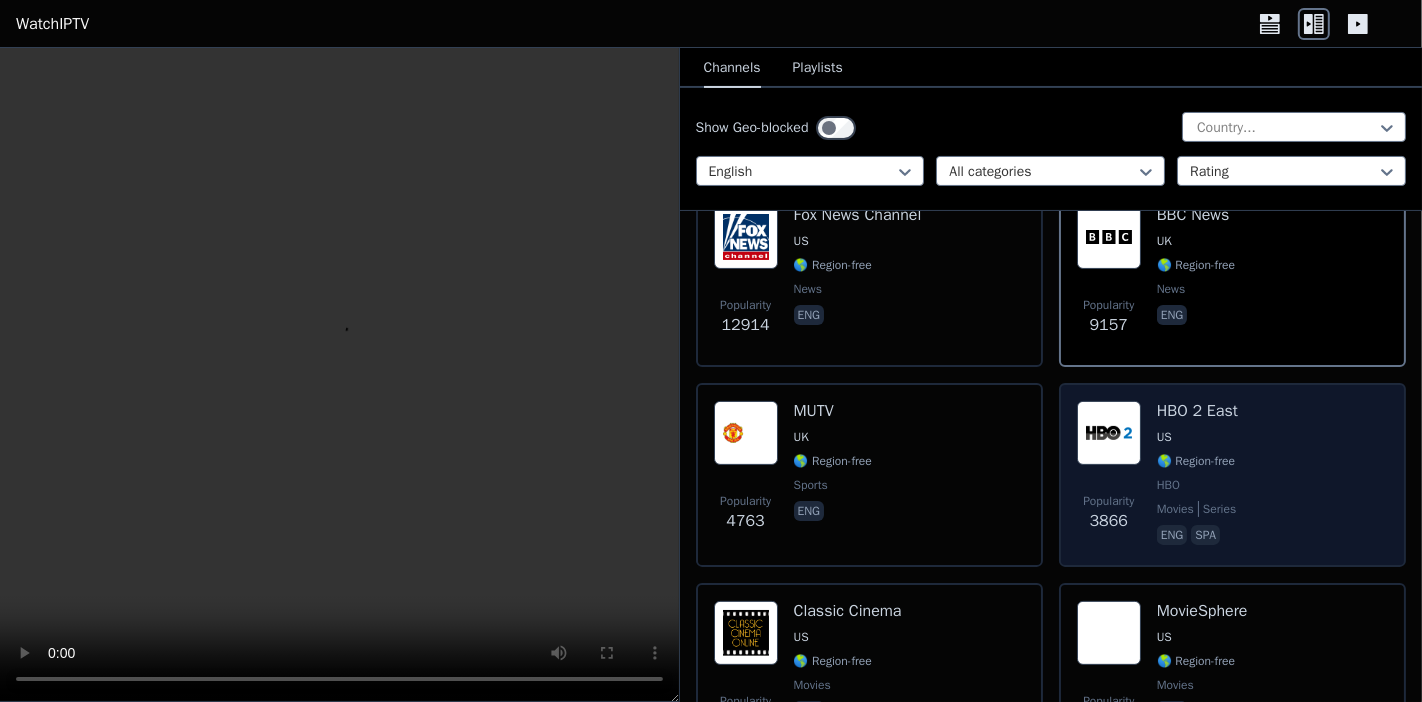 scroll, scrollTop: 518, scrollLeft: 0, axis: vertical 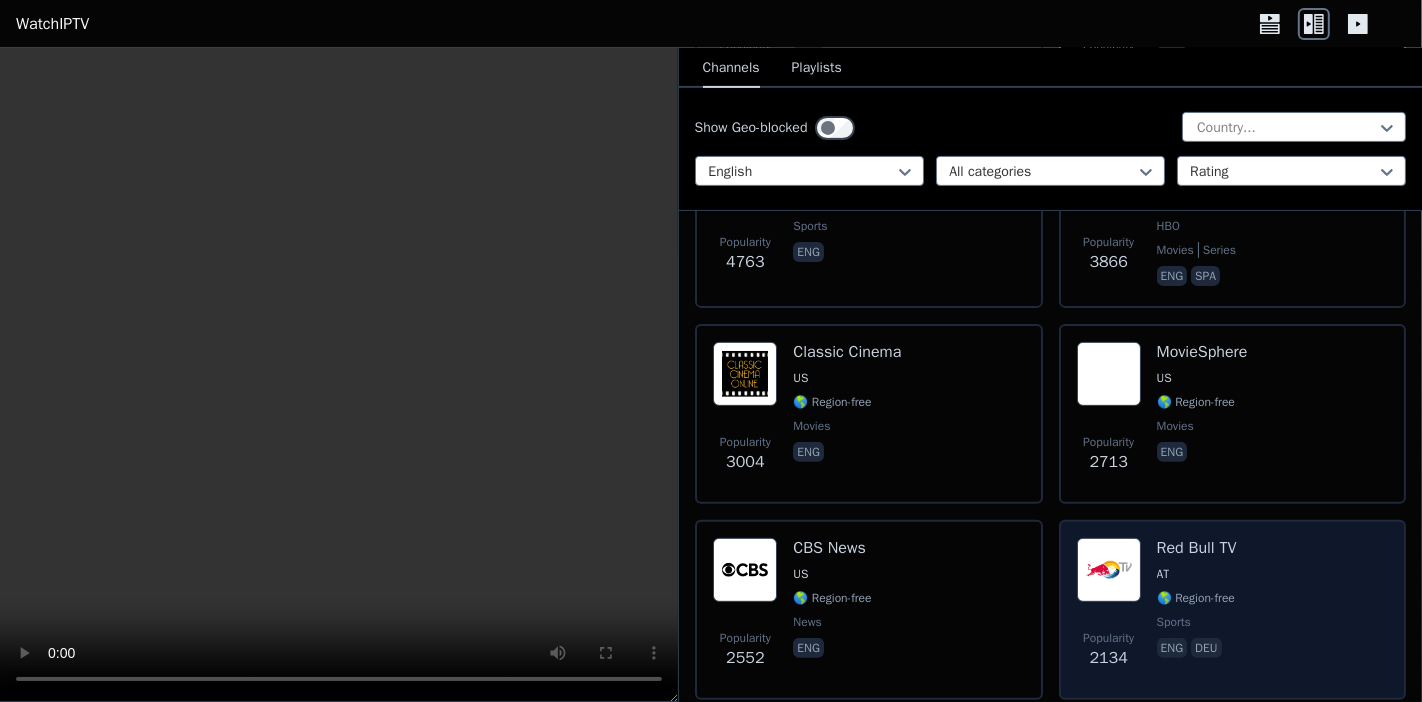 click at bounding box center [1109, 570] 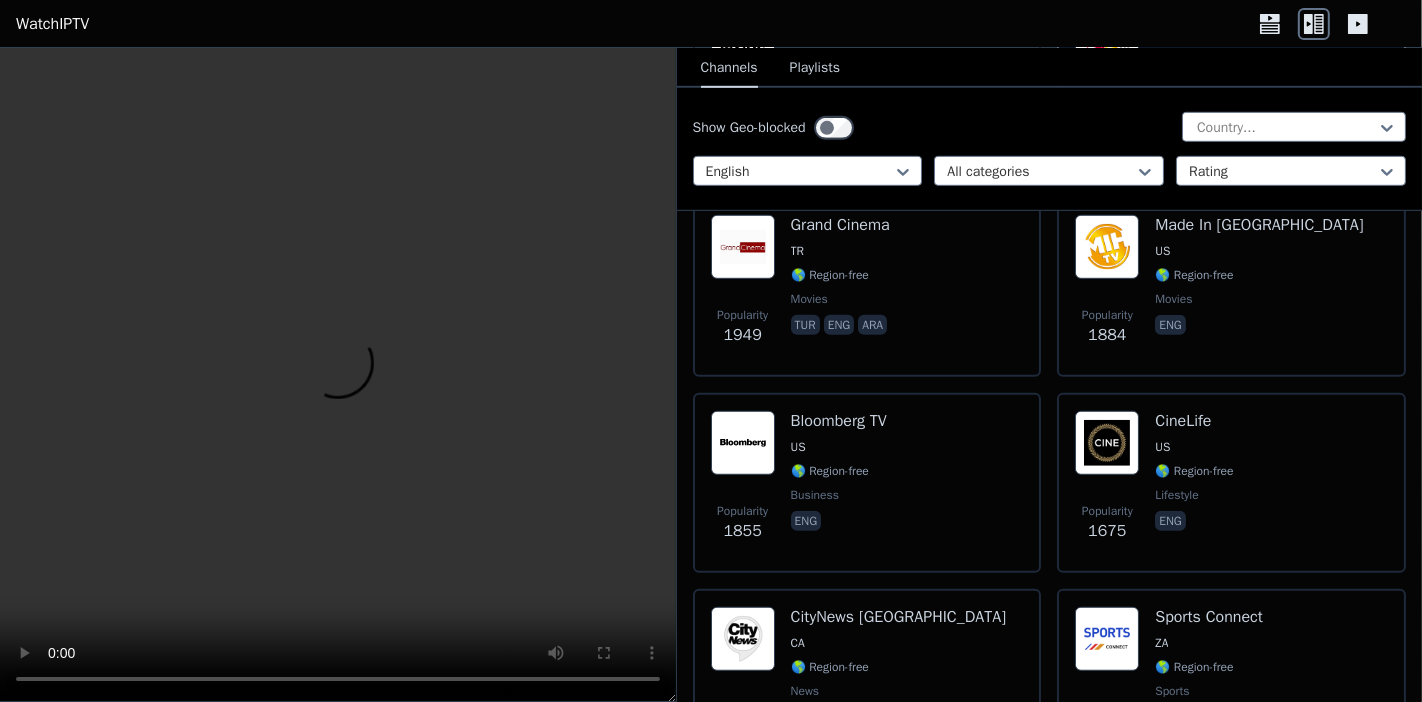 scroll, scrollTop: 1296, scrollLeft: 0, axis: vertical 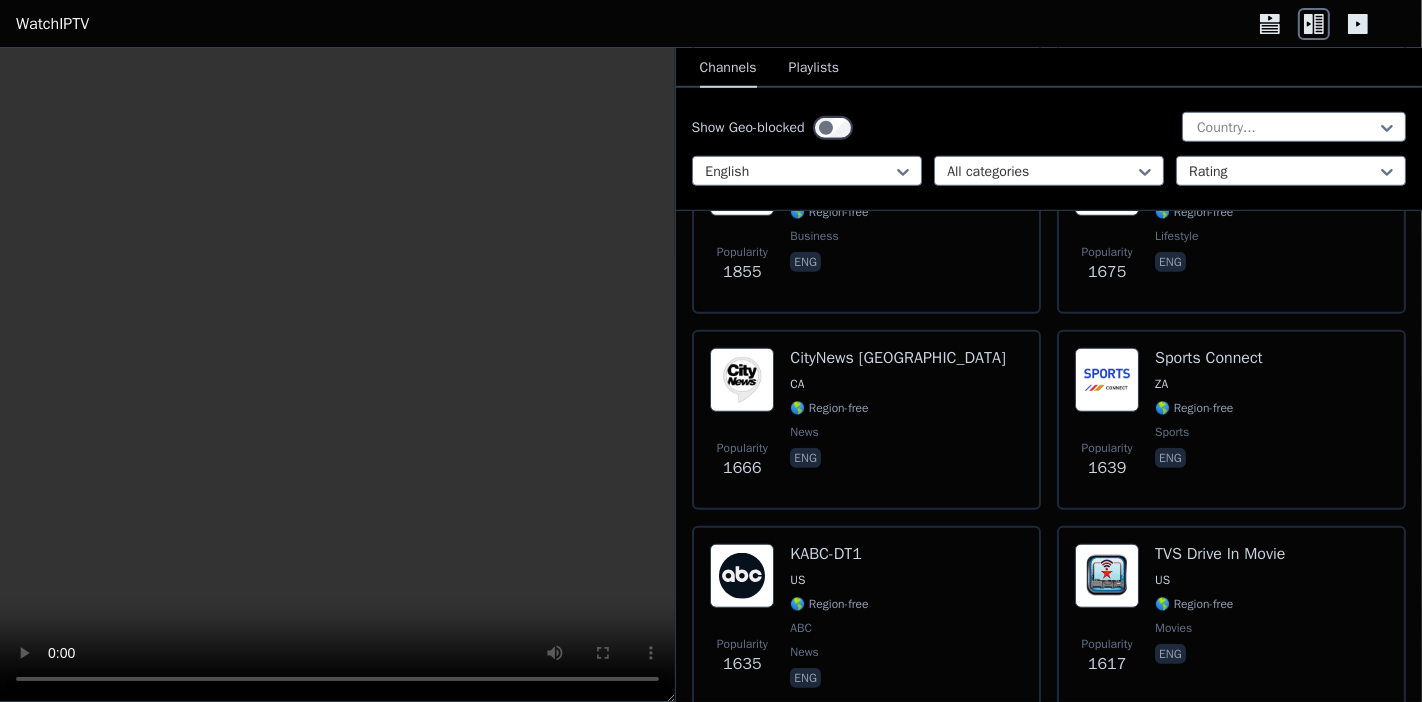 click at bounding box center (1107, 576) 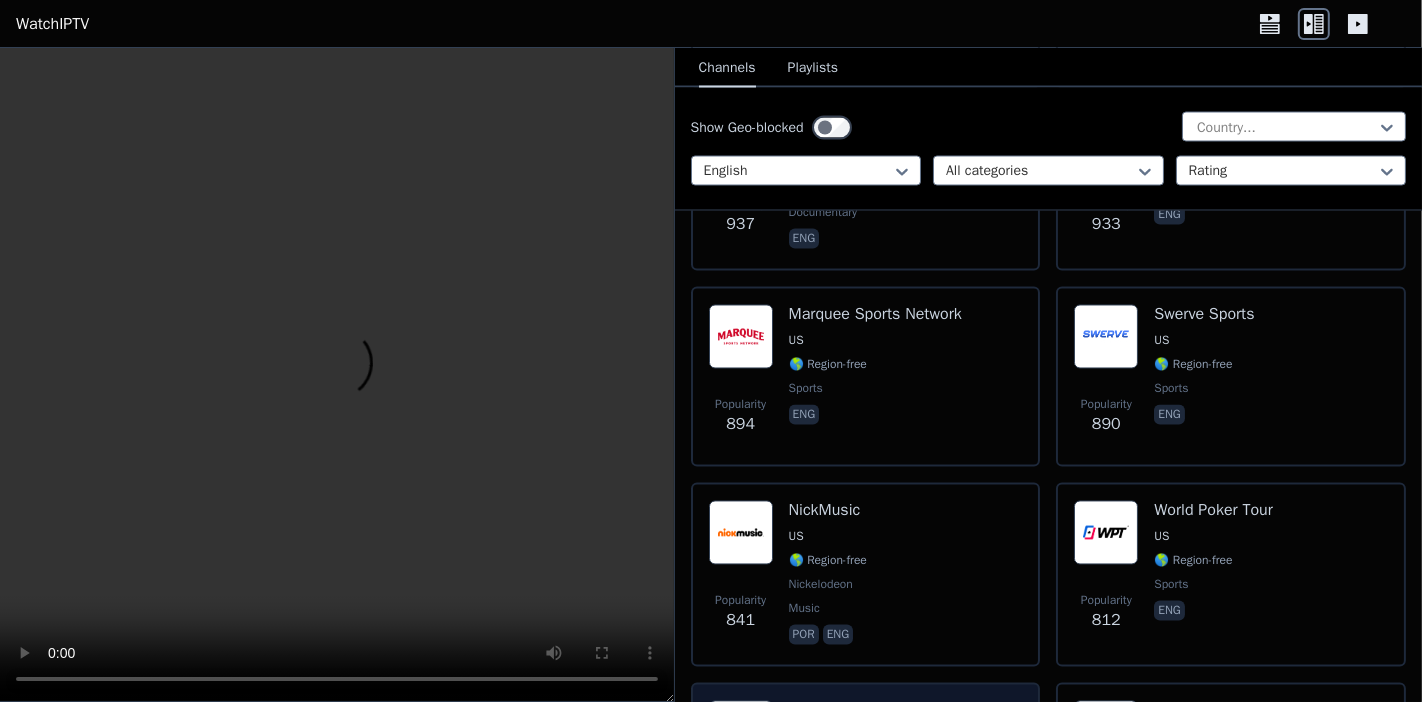 scroll, scrollTop: 4925, scrollLeft: 0, axis: vertical 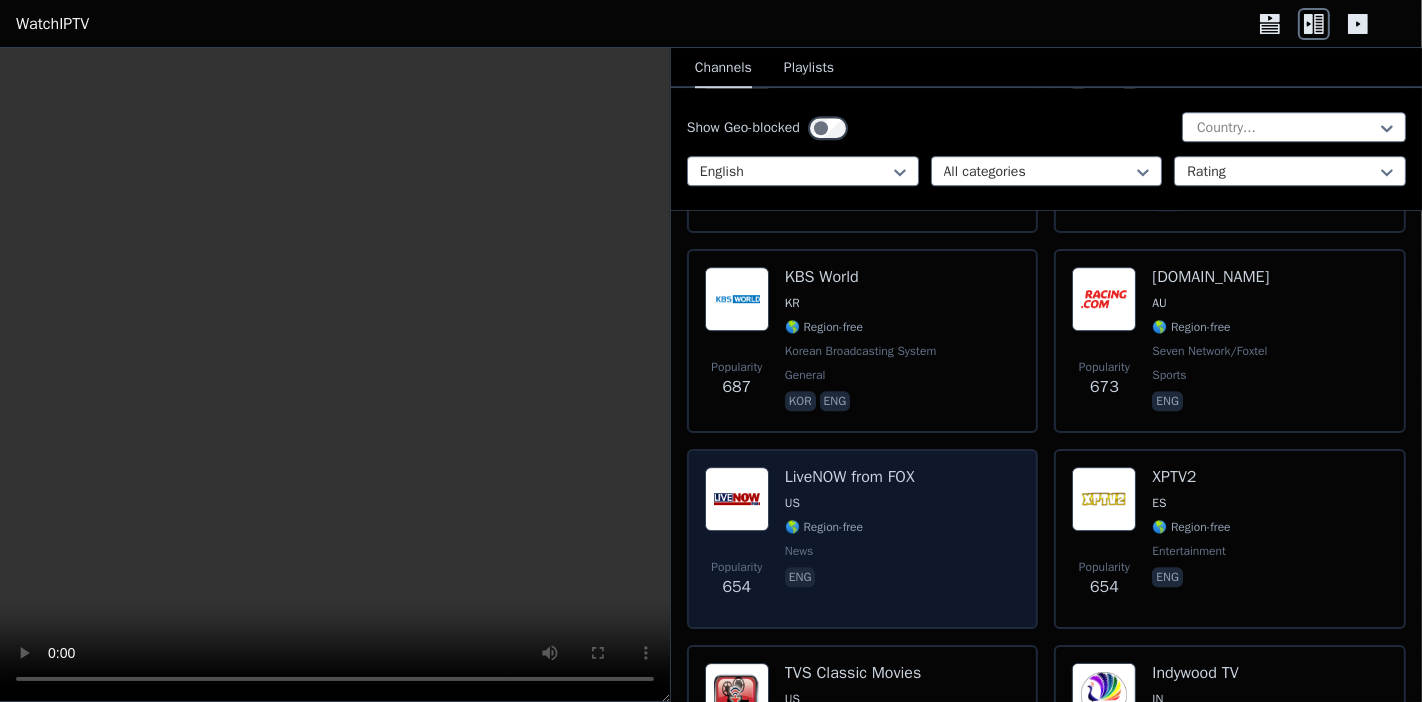 click on "eng" at bounding box center [850, 579] 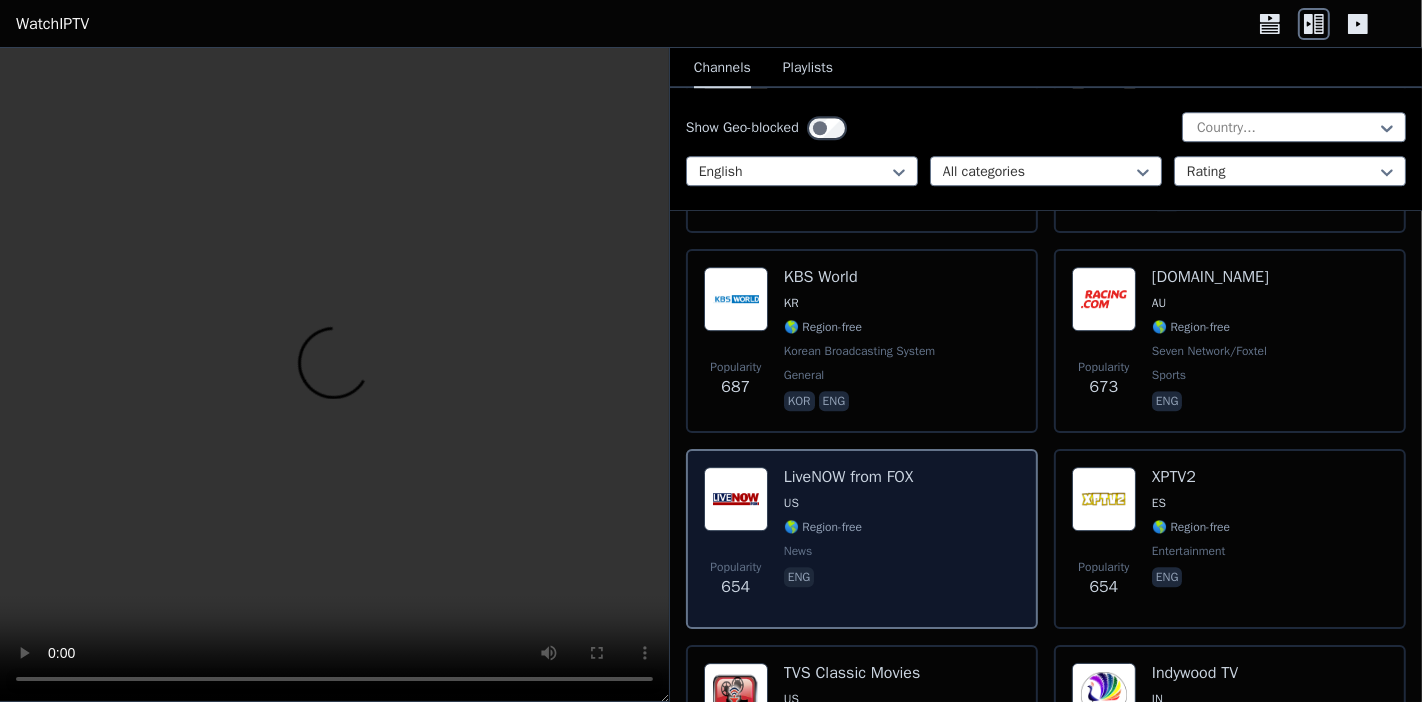 click on "eng" at bounding box center [849, 579] 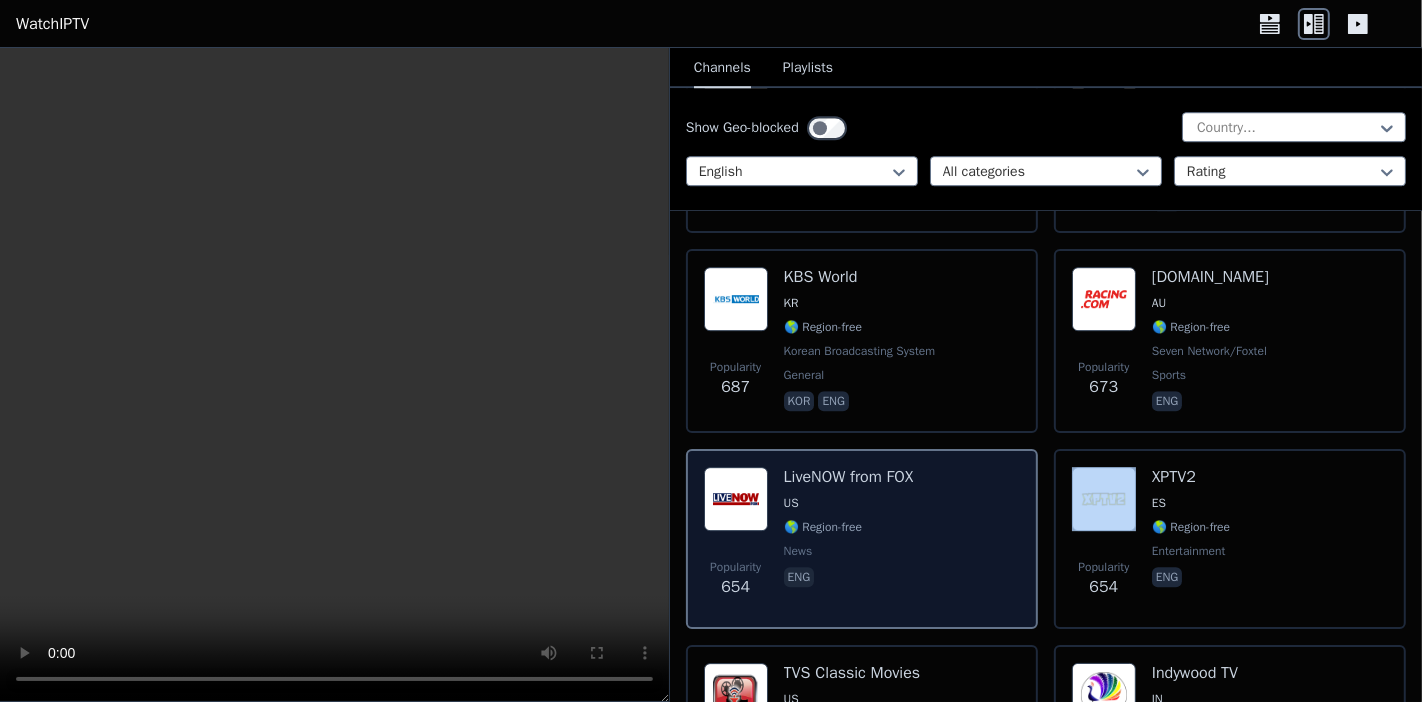click on "eng" at bounding box center (849, 579) 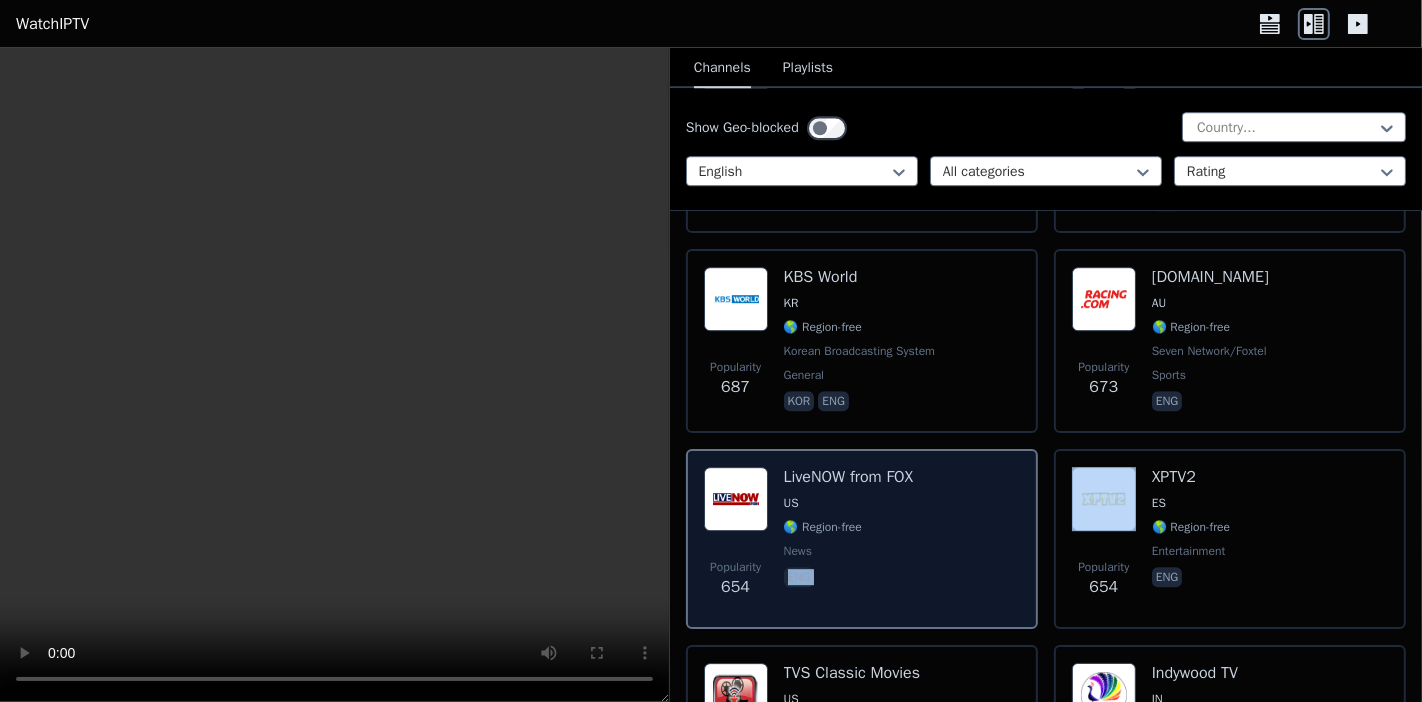 click on "eng" at bounding box center (849, 579) 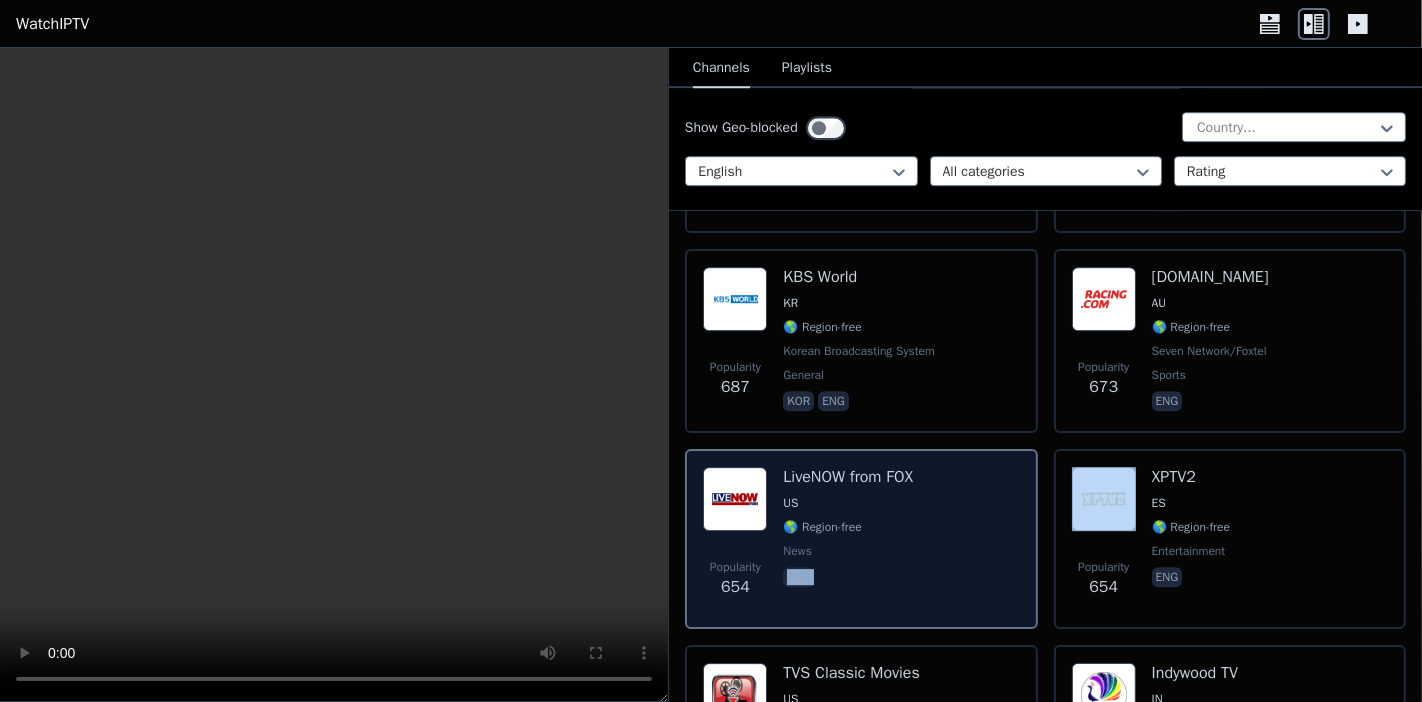 click on "eng" at bounding box center (848, 579) 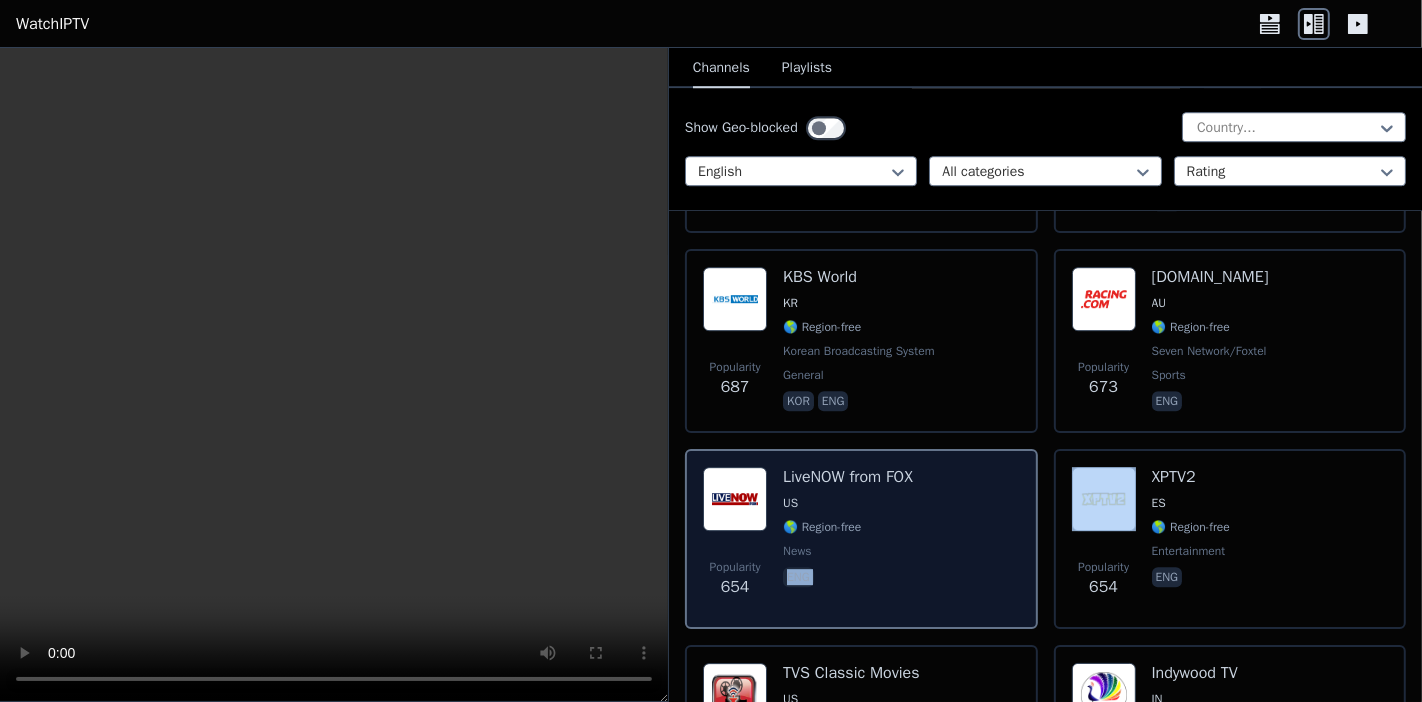 click on "eng" at bounding box center [848, 579] 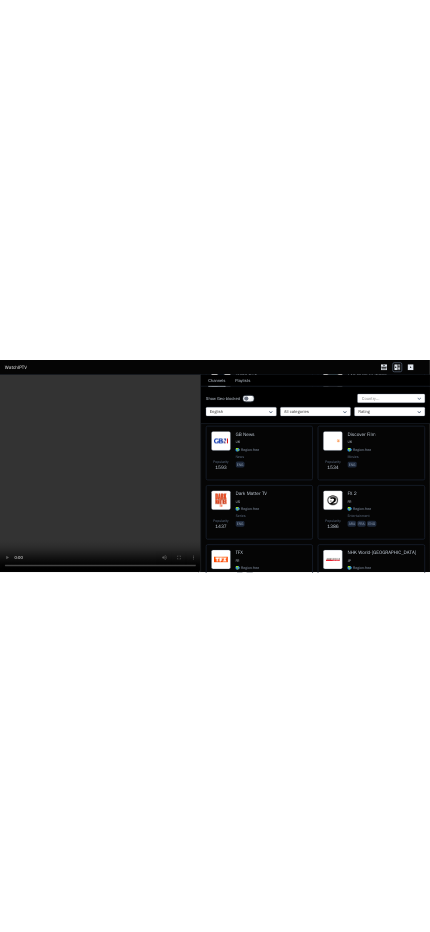 scroll, scrollTop: 1814, scrollLeft: 0, axis: vertical 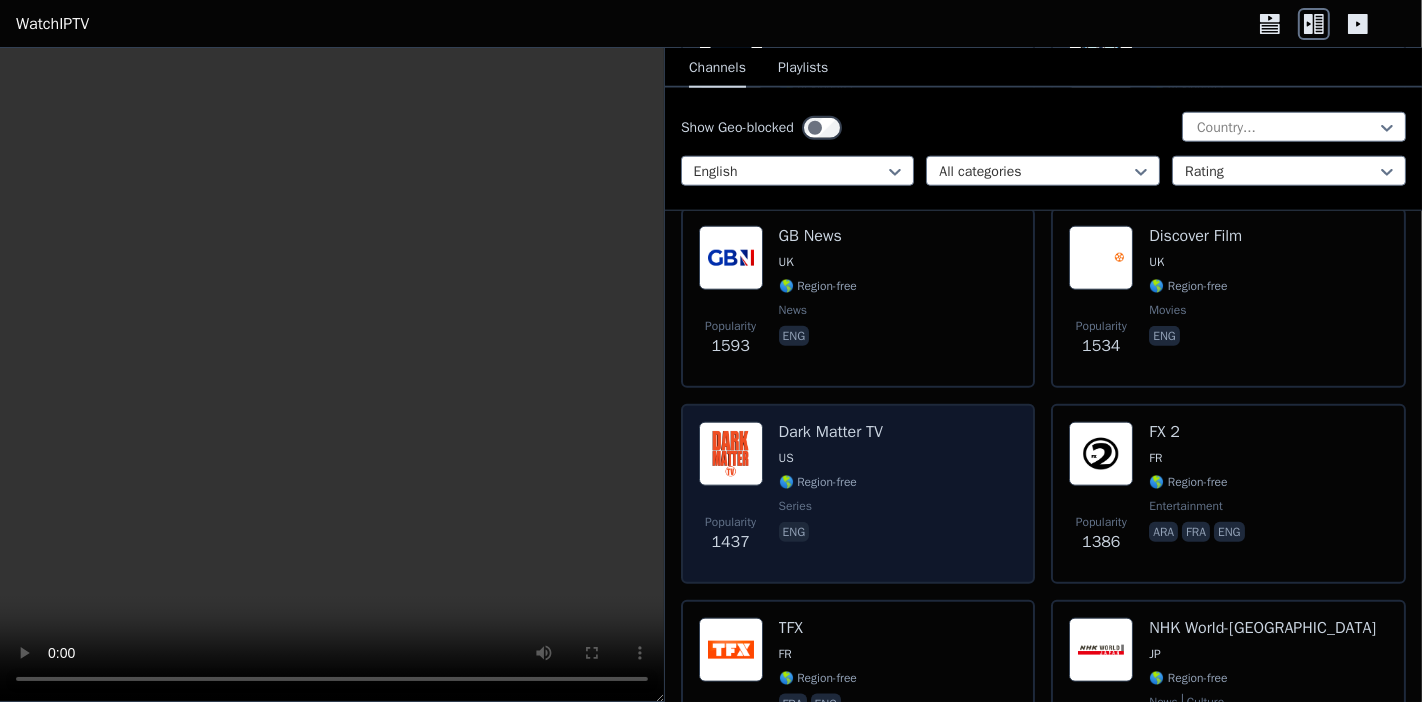 click on "Dark Matter TV US 🌎 Region-free series eng" at bounding box center (831, 494) 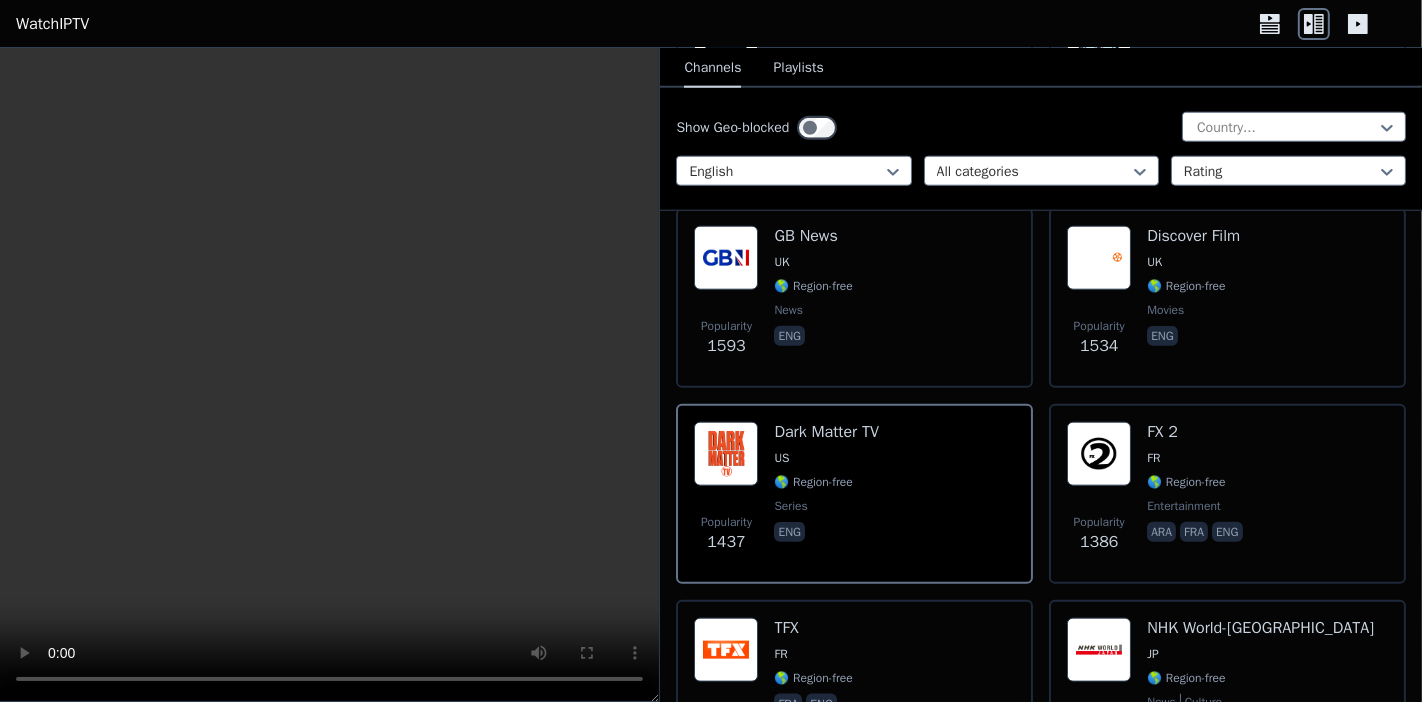 type 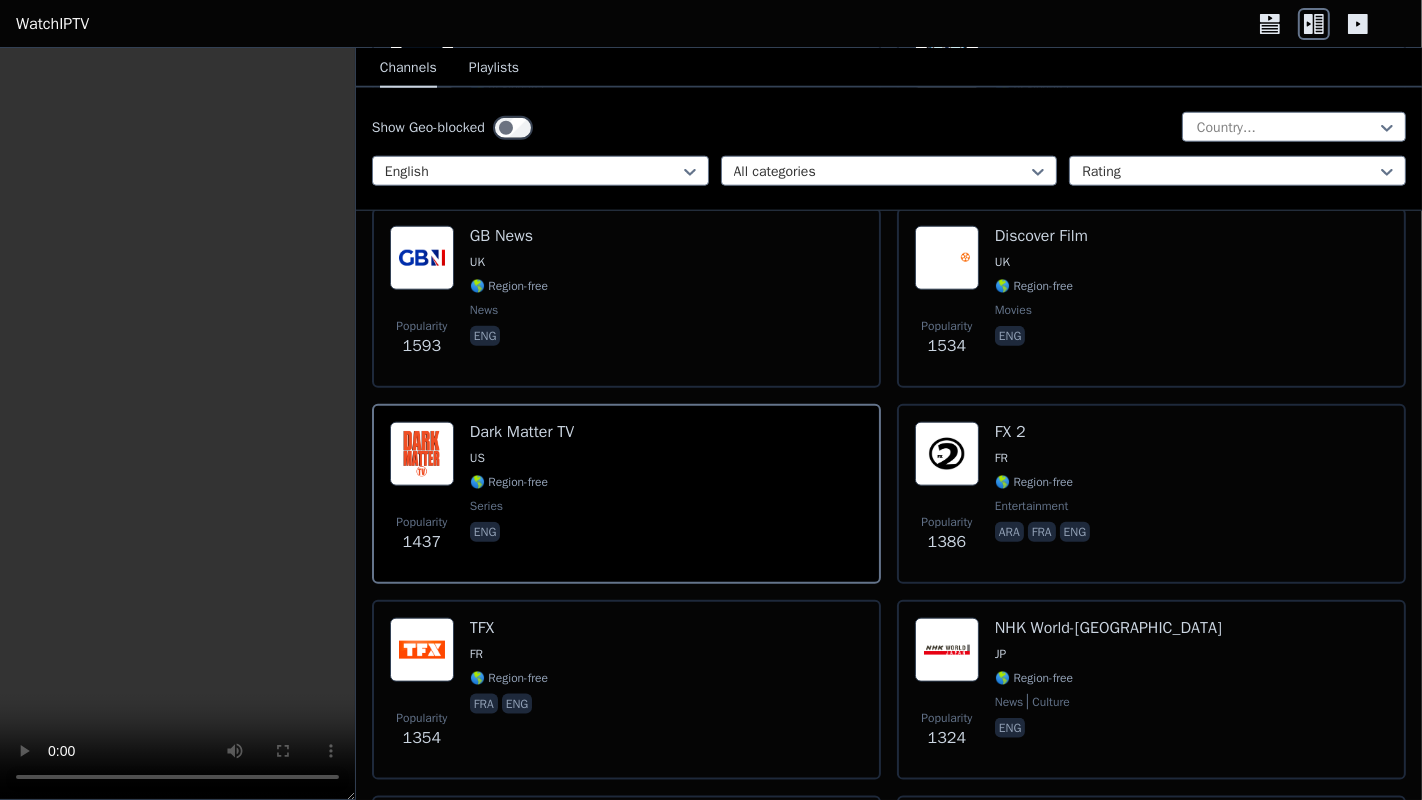 click at bounding box center [177, 424] 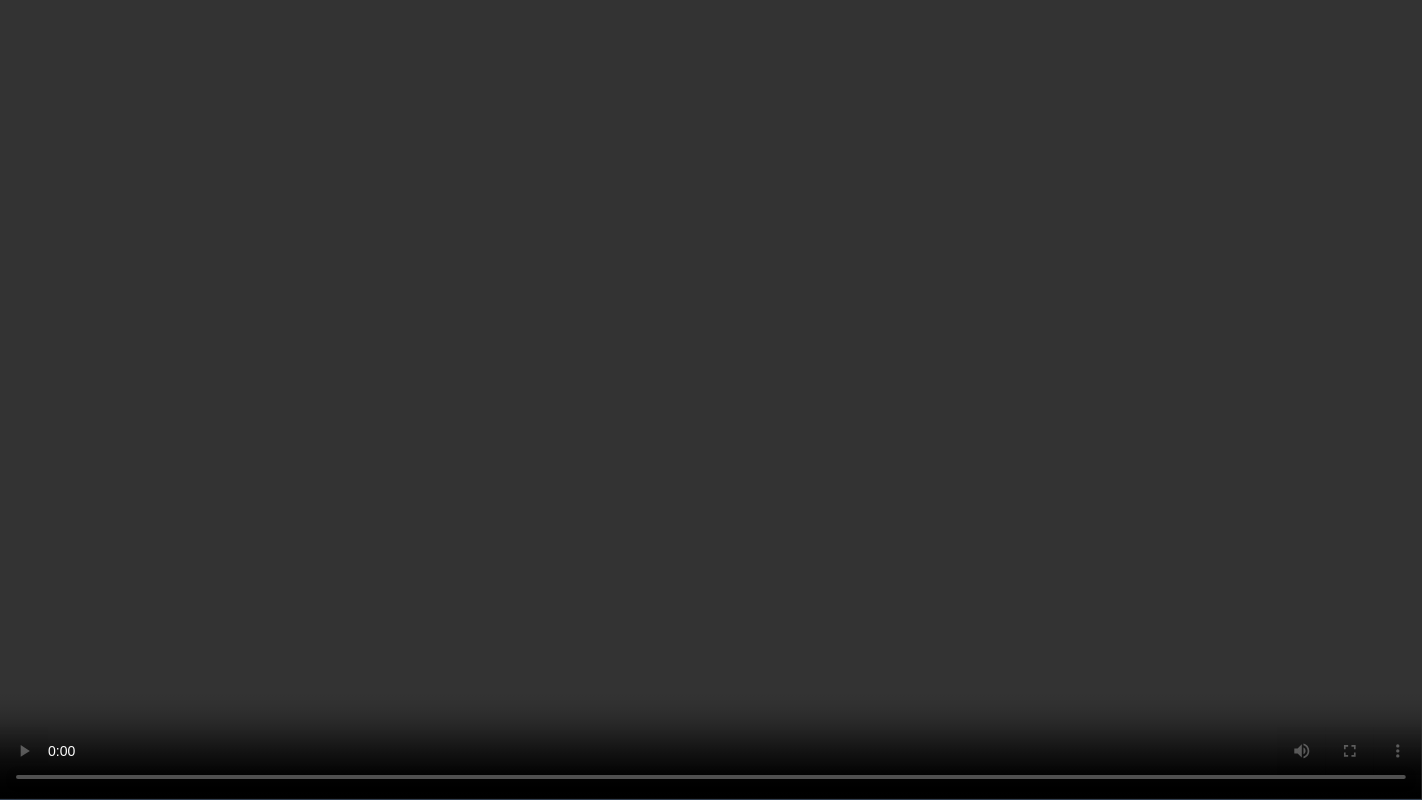 click at bounding box center (711, 400) 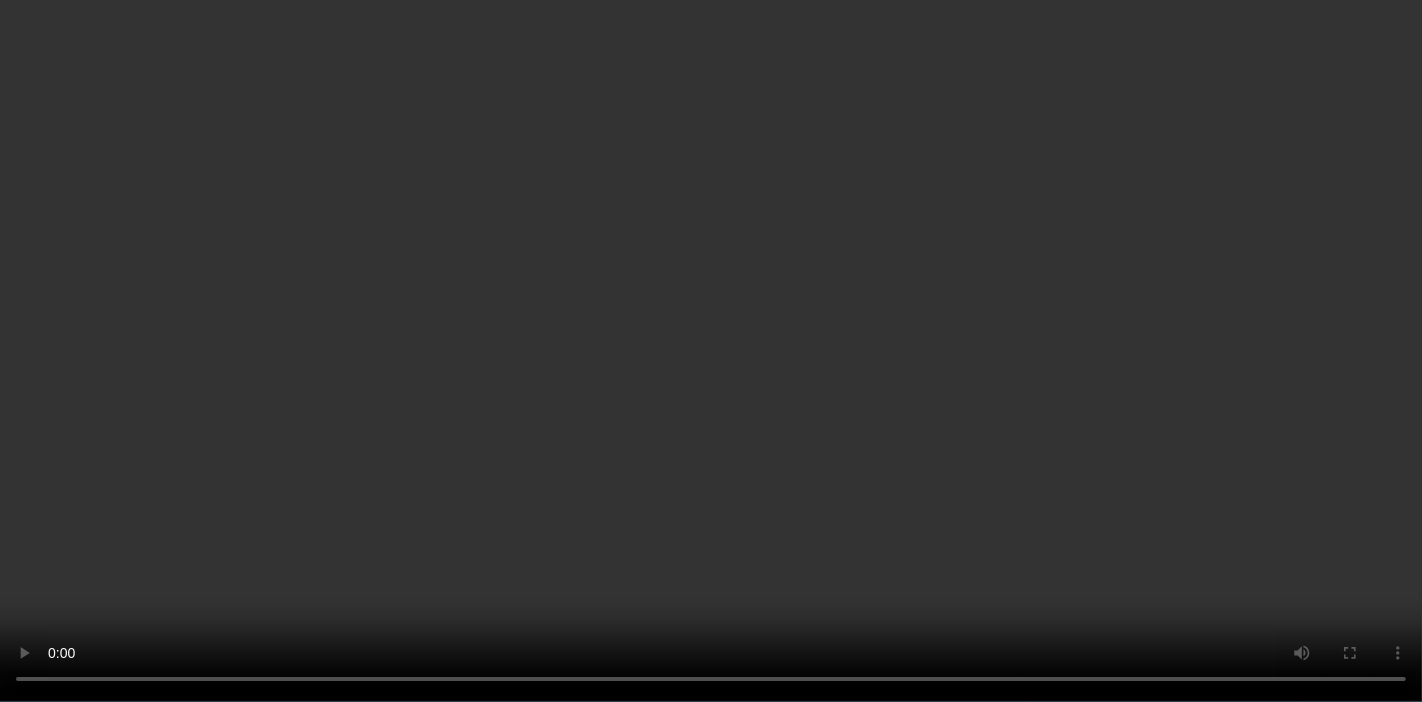 click at bounding box center (711, 351) 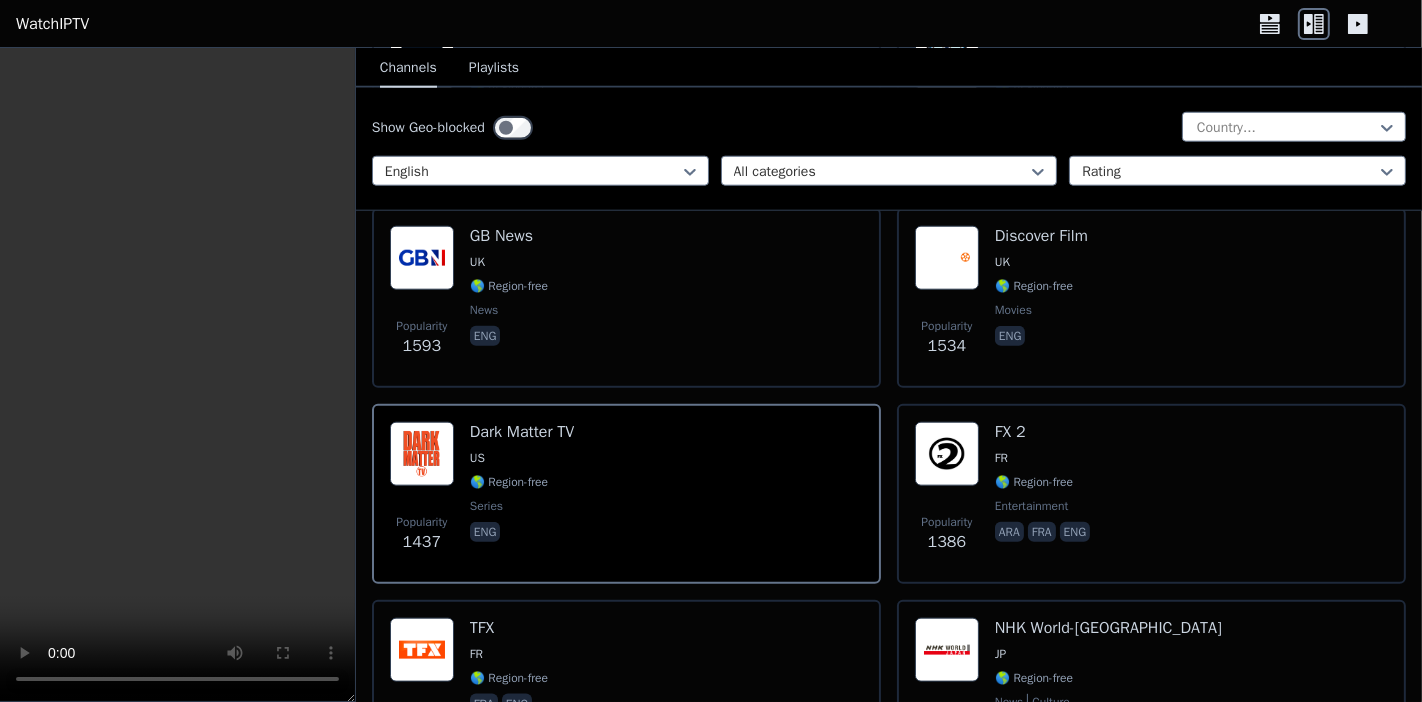 click at bounding box center [177, 375] 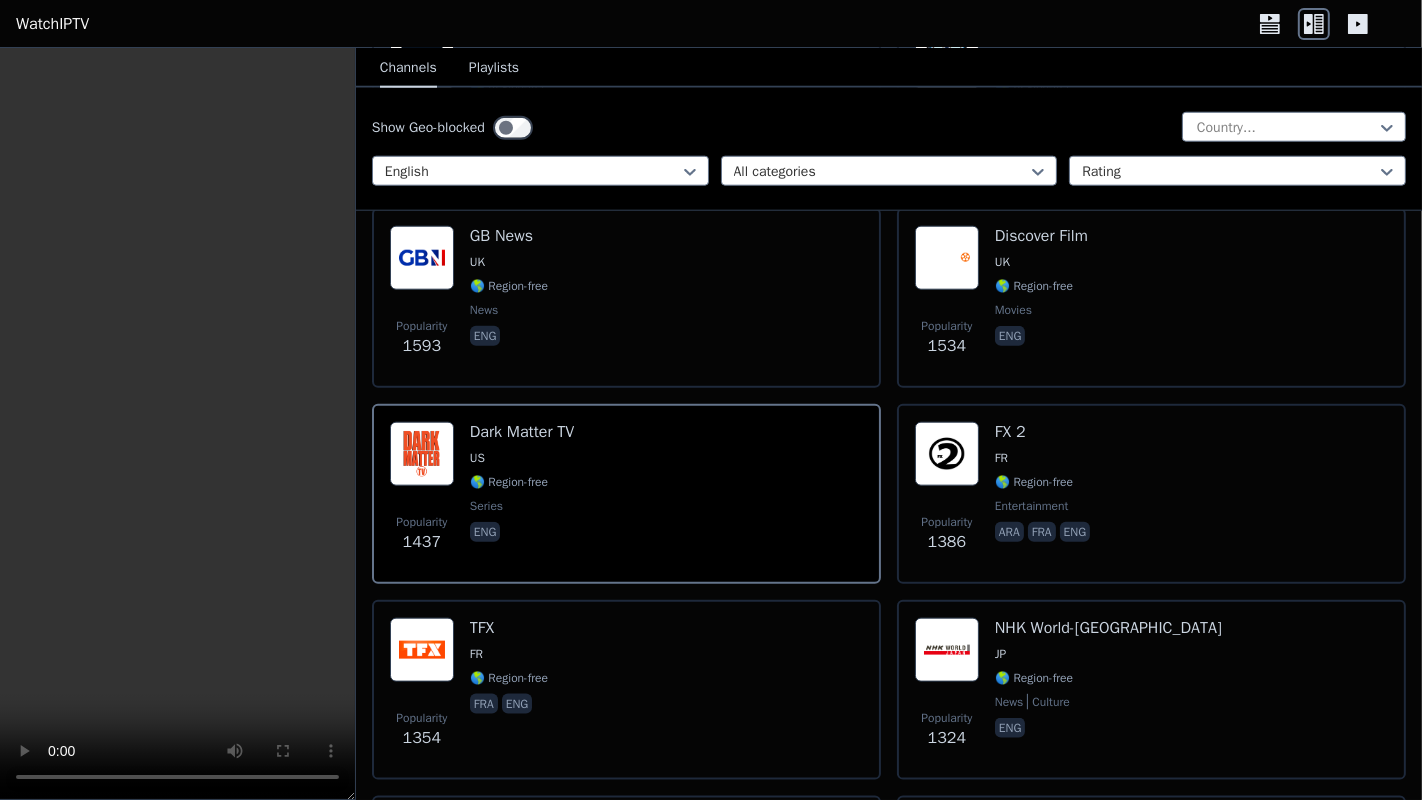 click at bounding box center (177, 424) 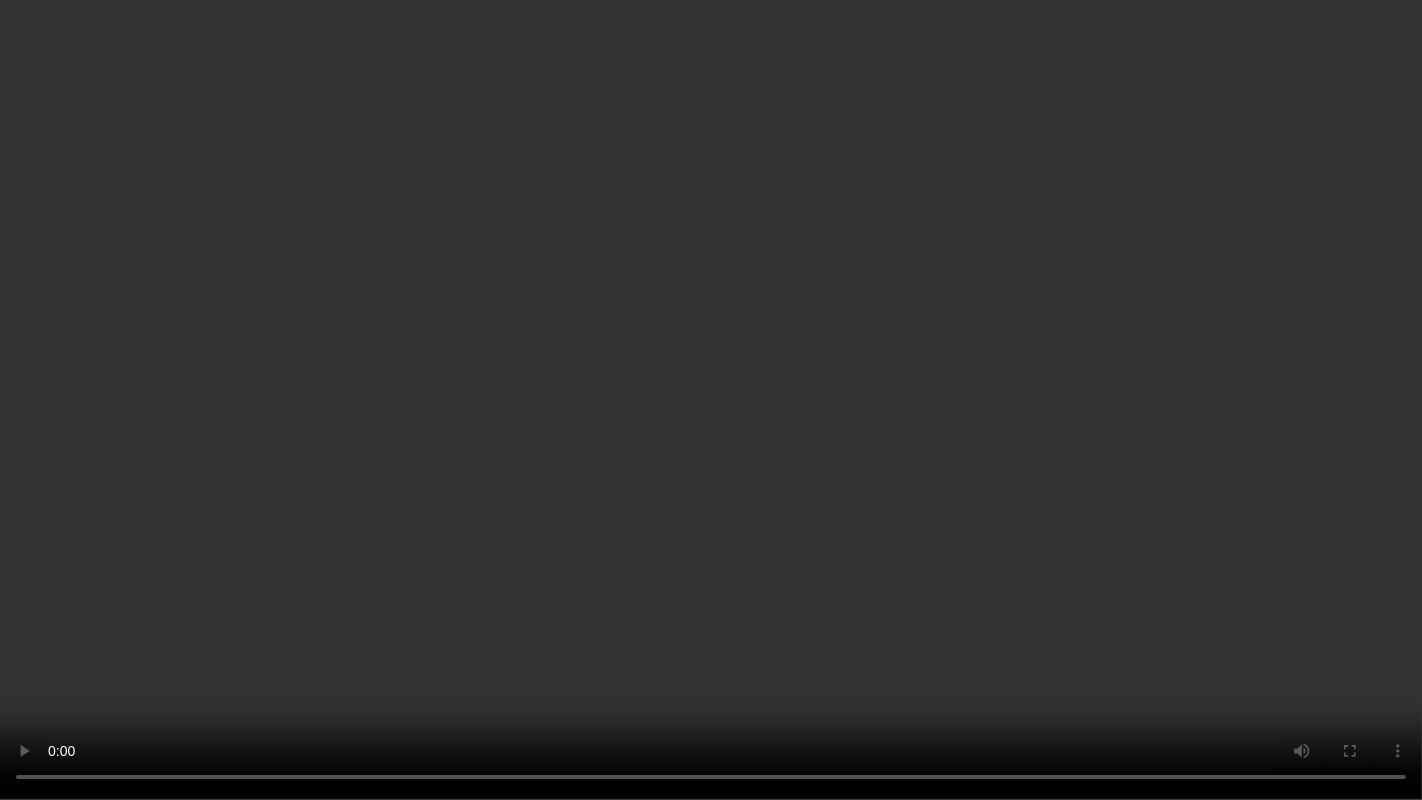 click at bounding box center (711, 400) 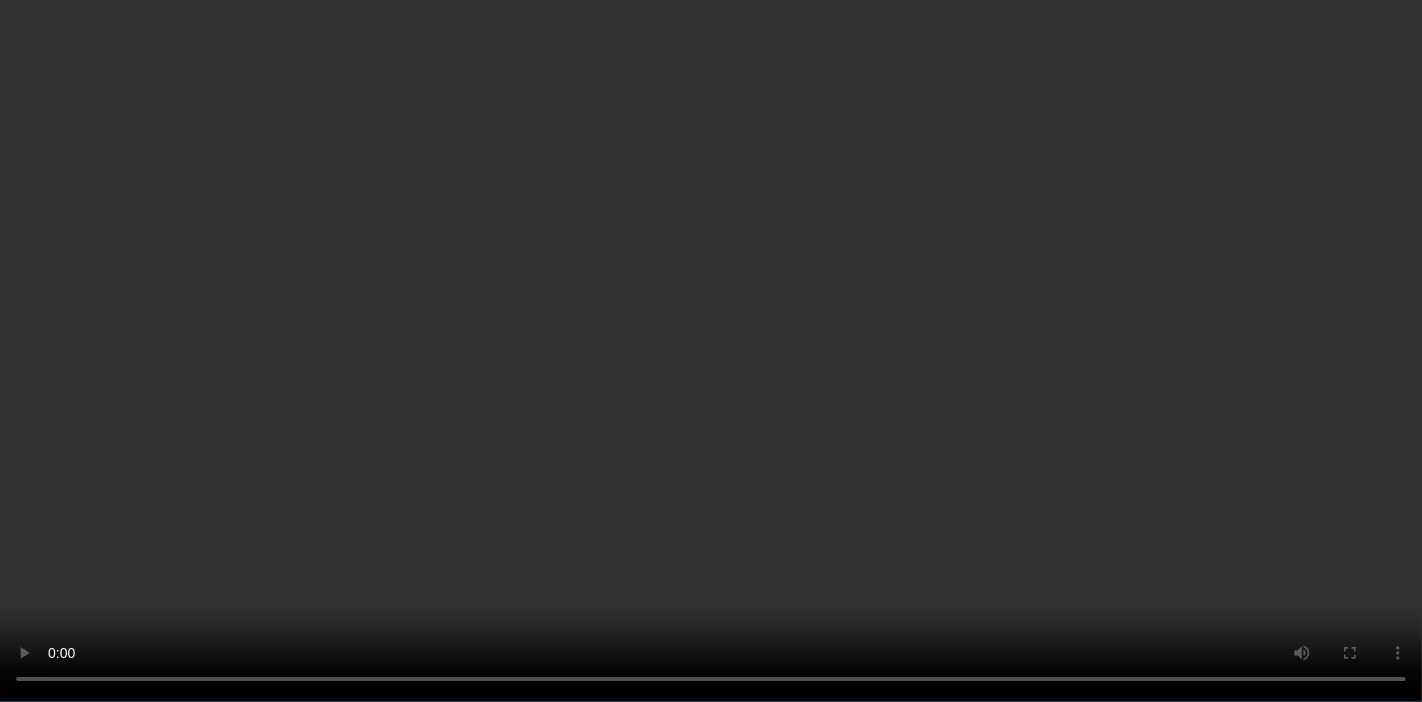 click 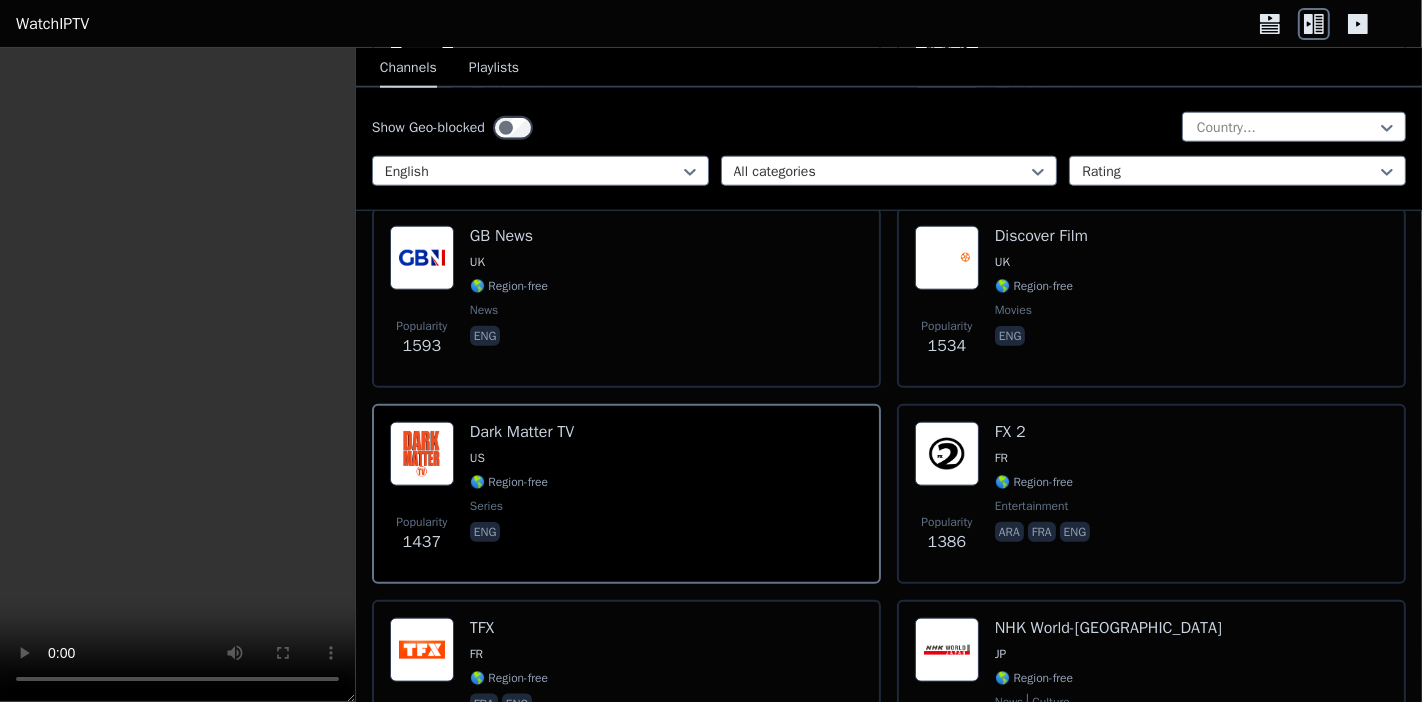 click 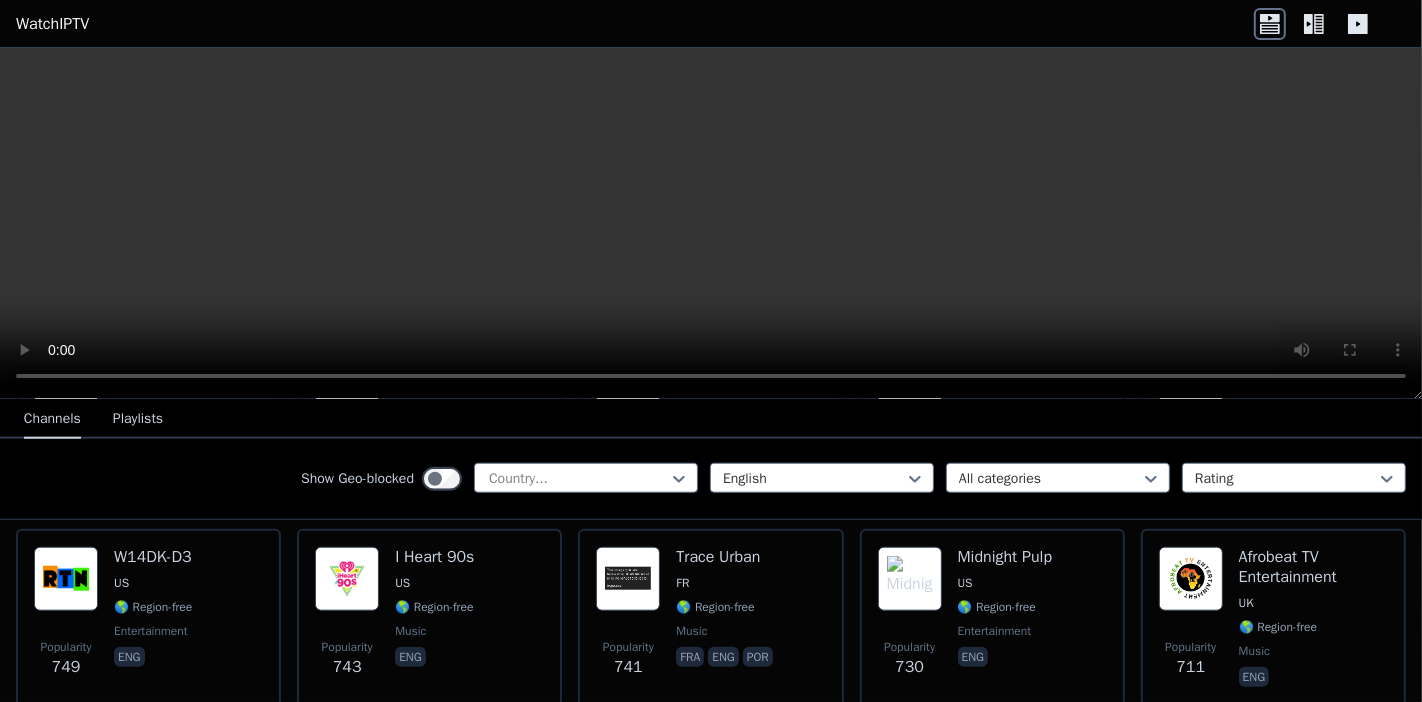 click 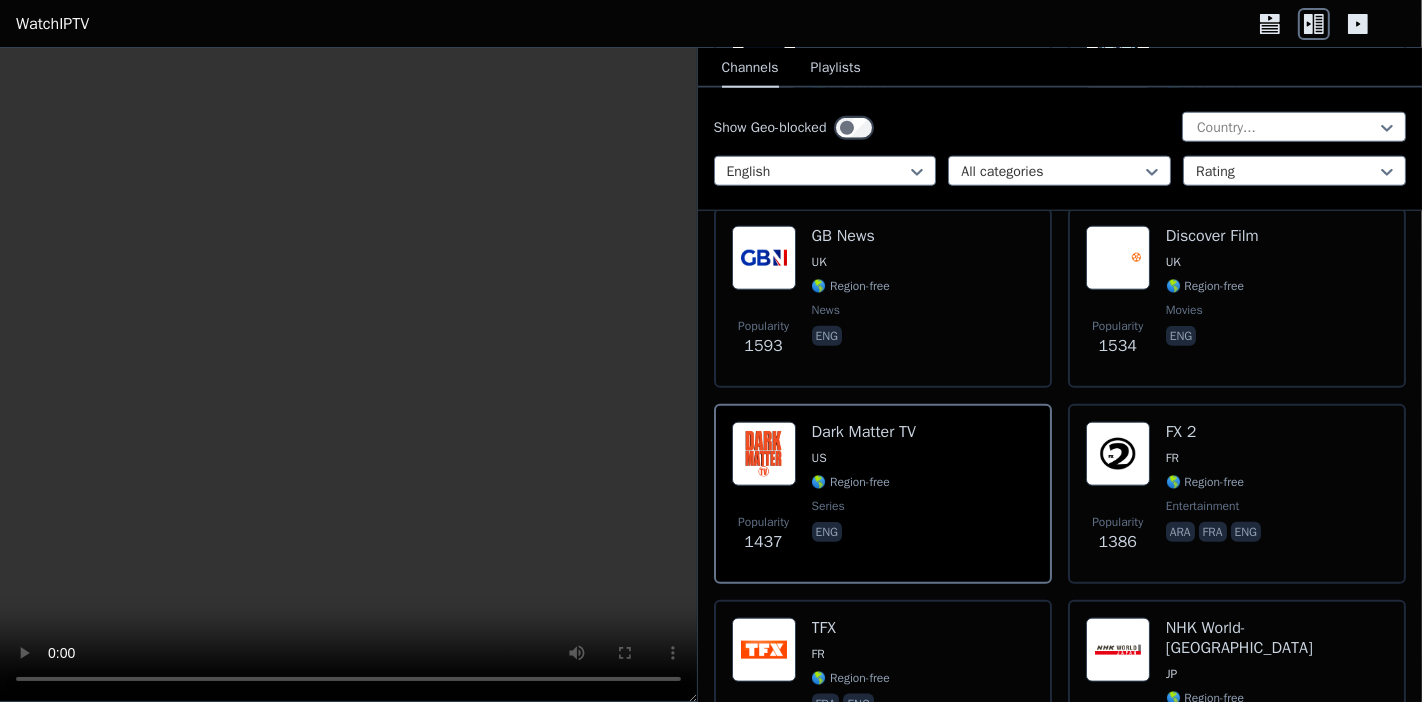 click at bounding box center (348, 375) 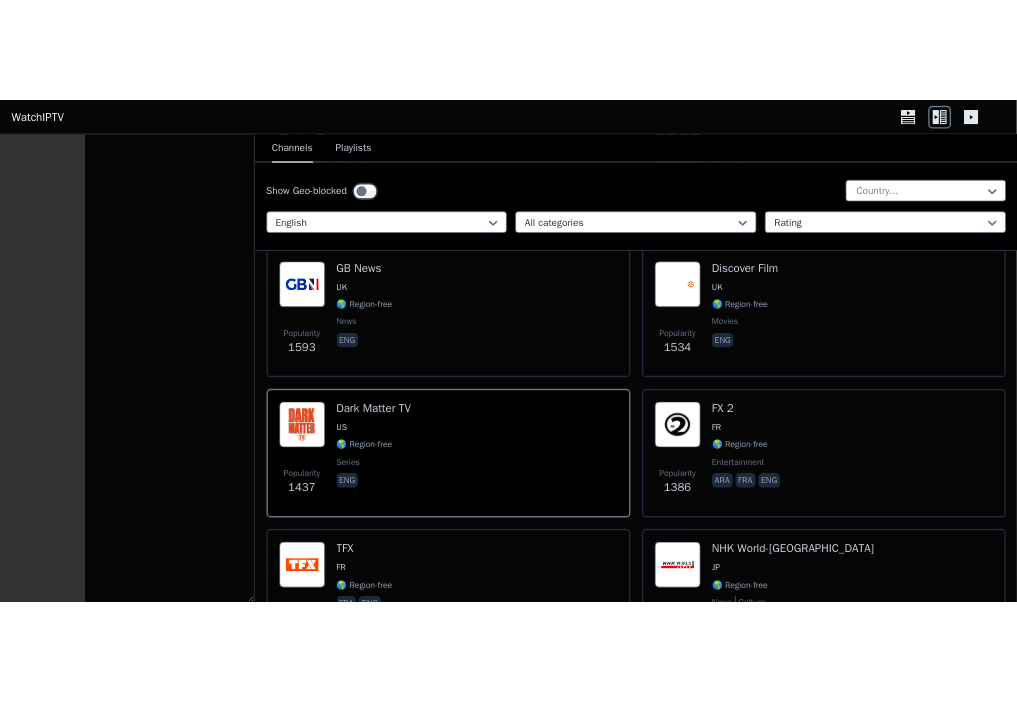 scroll, scrollTop: 4126, scrollLeft: 0, axis: vertical 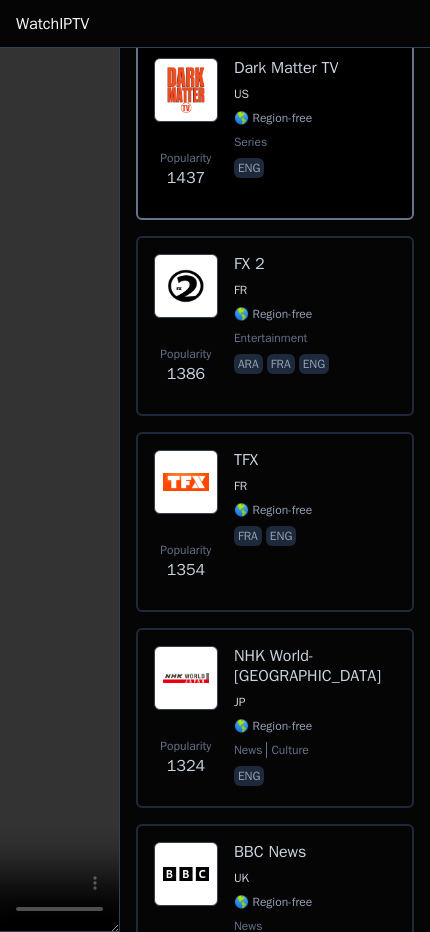 click at bounding box center (186, 286) 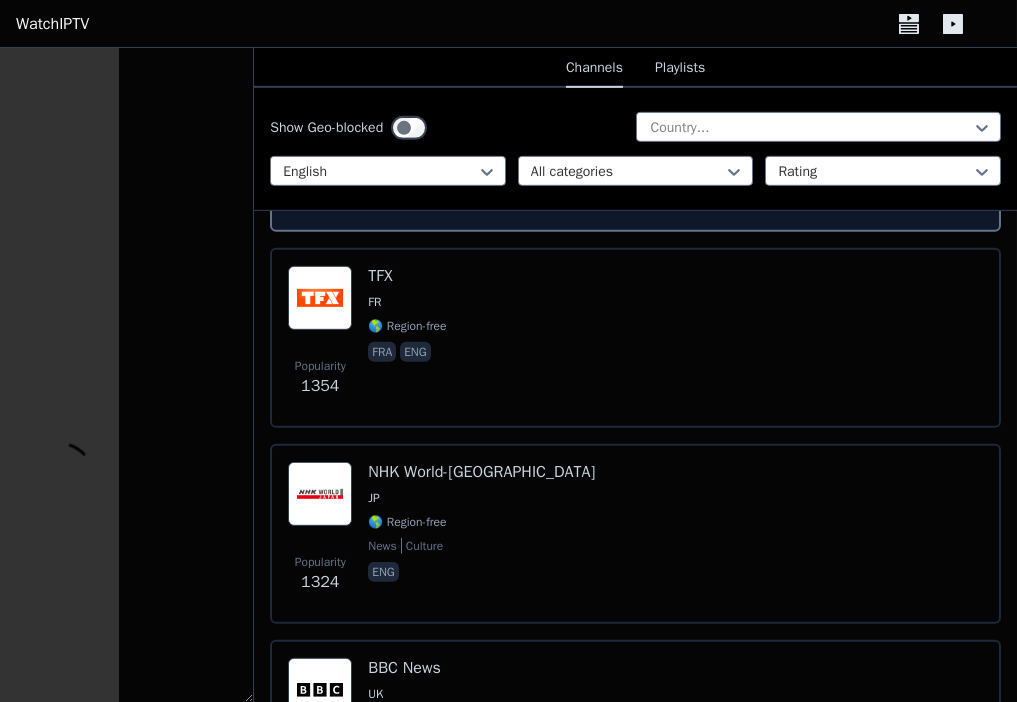 scroll, scrollTop: 3203, scrollLeft: 0, axis: vertical 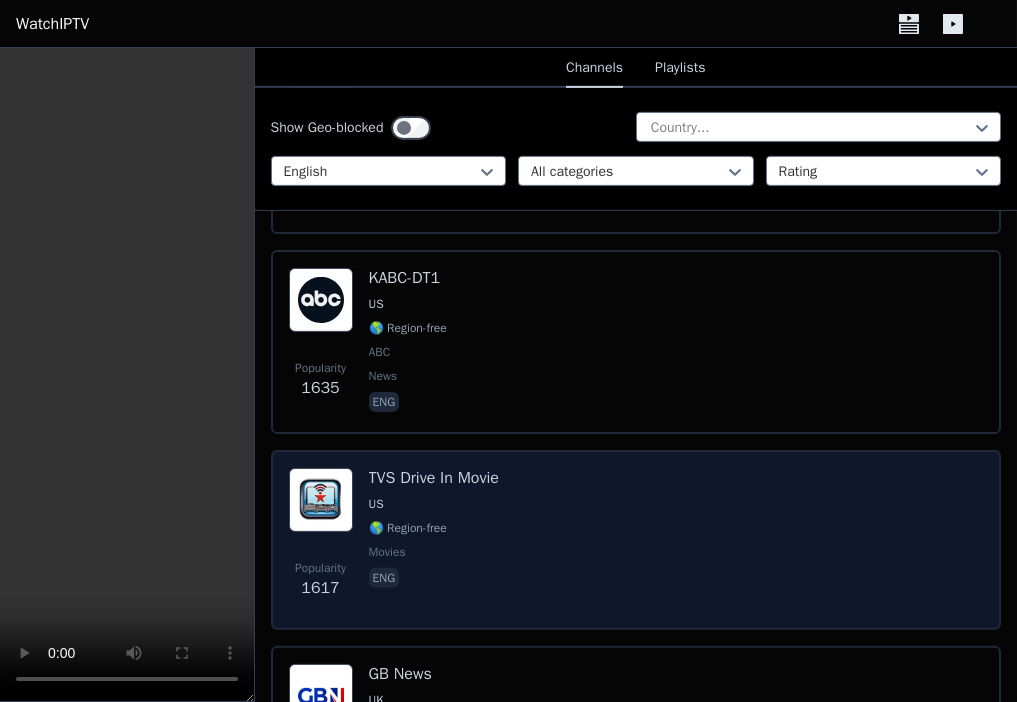 click on "Popularity 1617 TVS Drive In Movie US 🌎 Region-free movies eng" at bounding box center [636, 540] 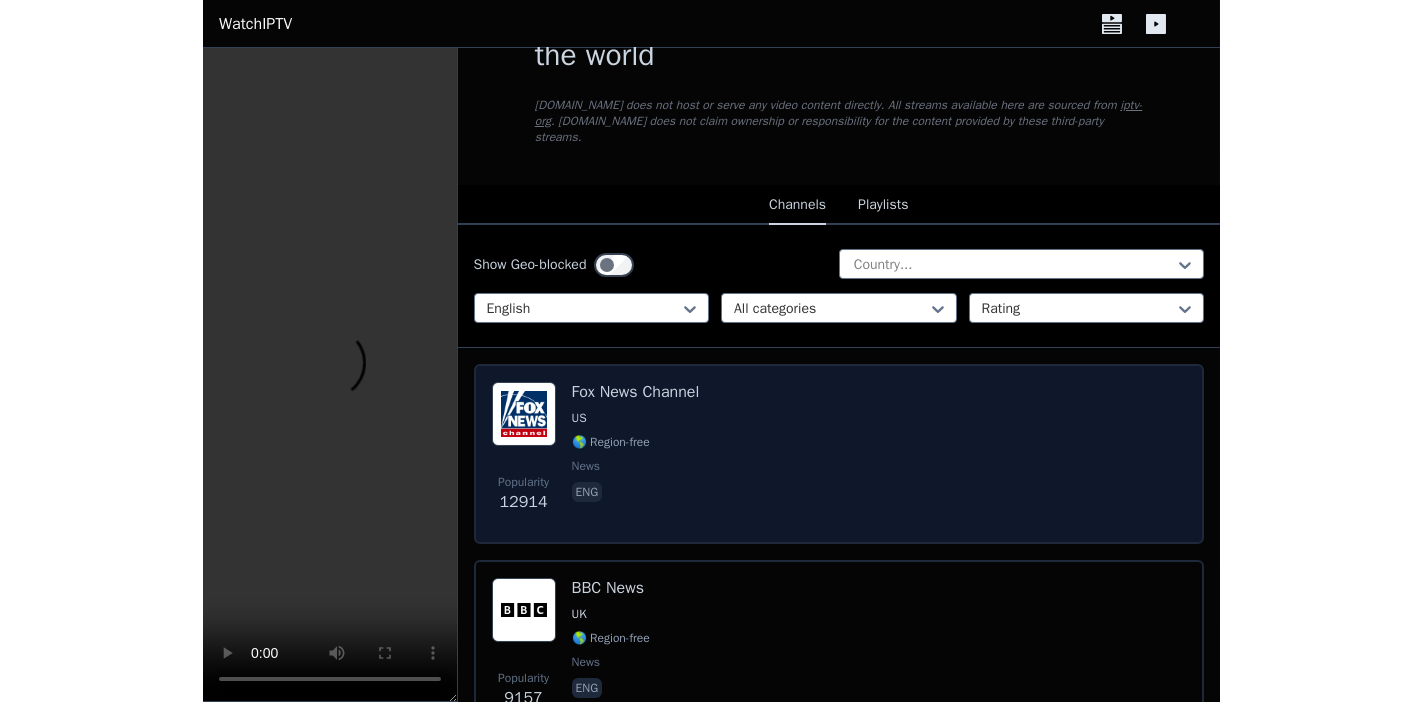 scroll, scrollTop: 0, scrollLeft: 0, axis: both 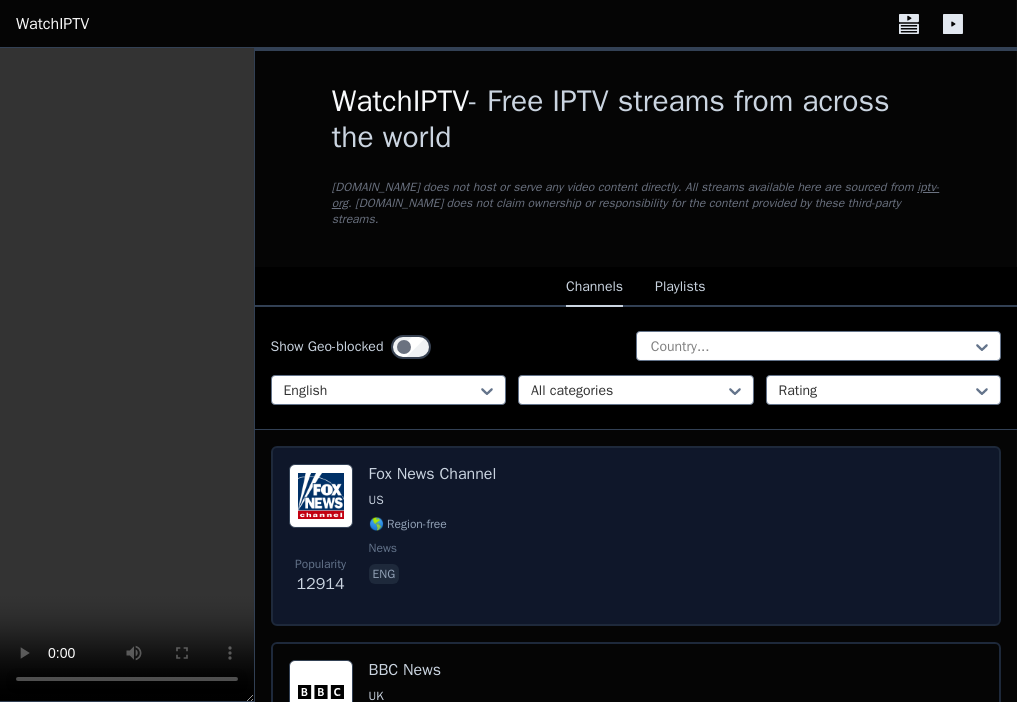 click on "🌎 Region-free" at bounding box center (433, 524) 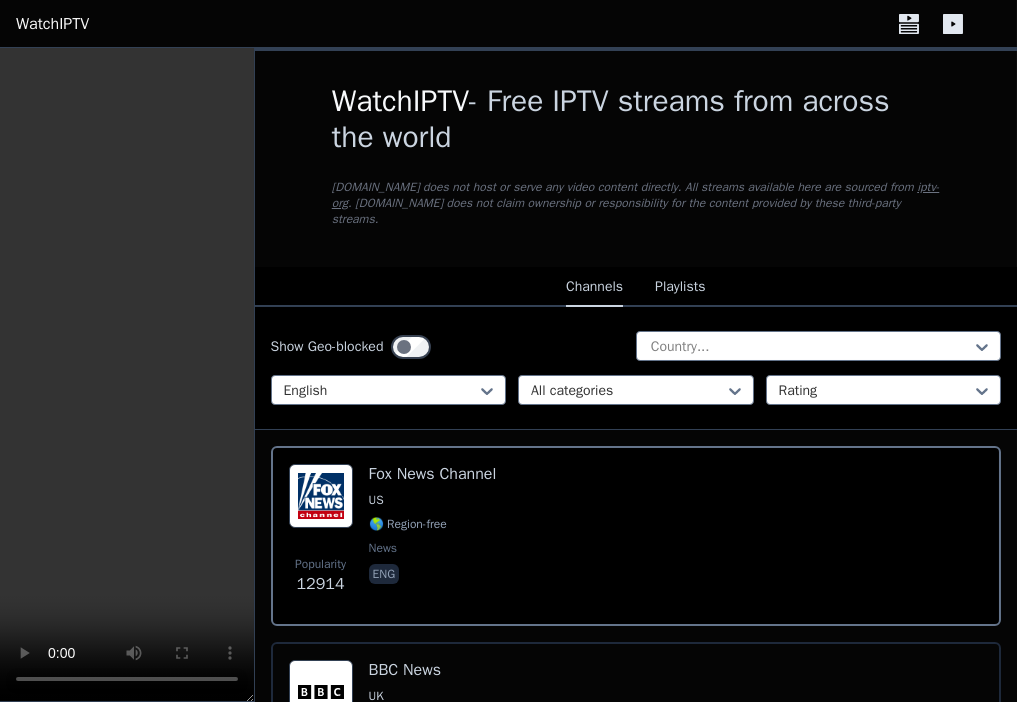 click at bounding box center (127, 375) 